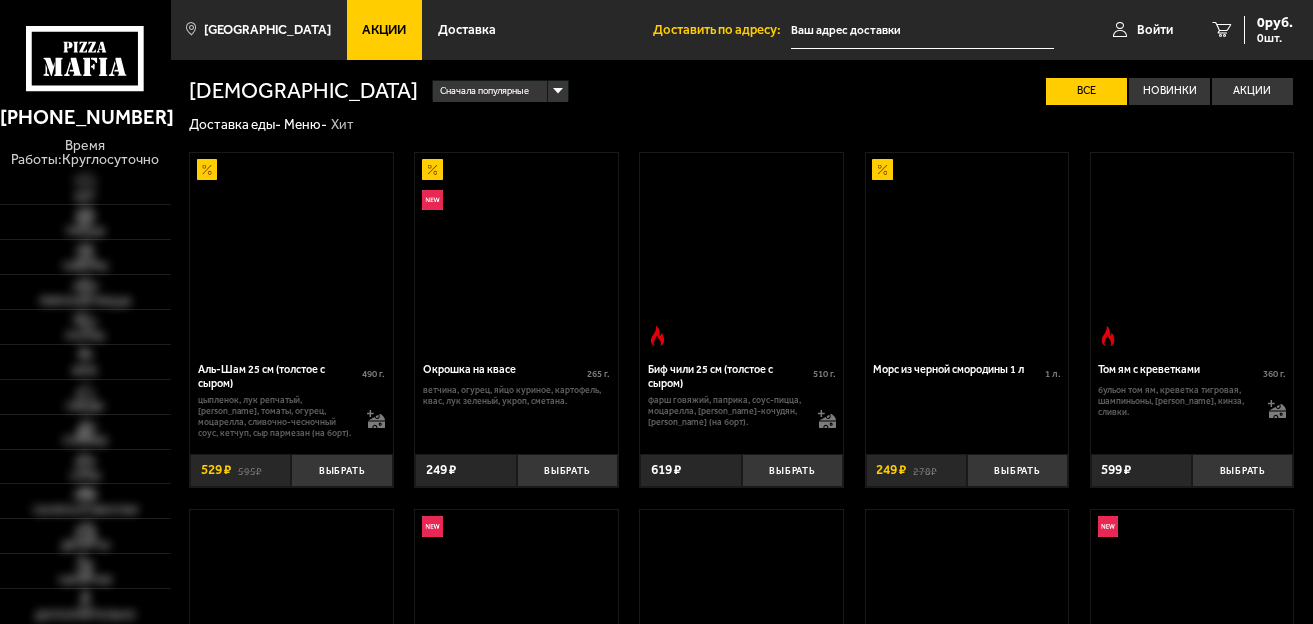 scroll, scrollTop: 0, scrollLeft: 0, axis: both 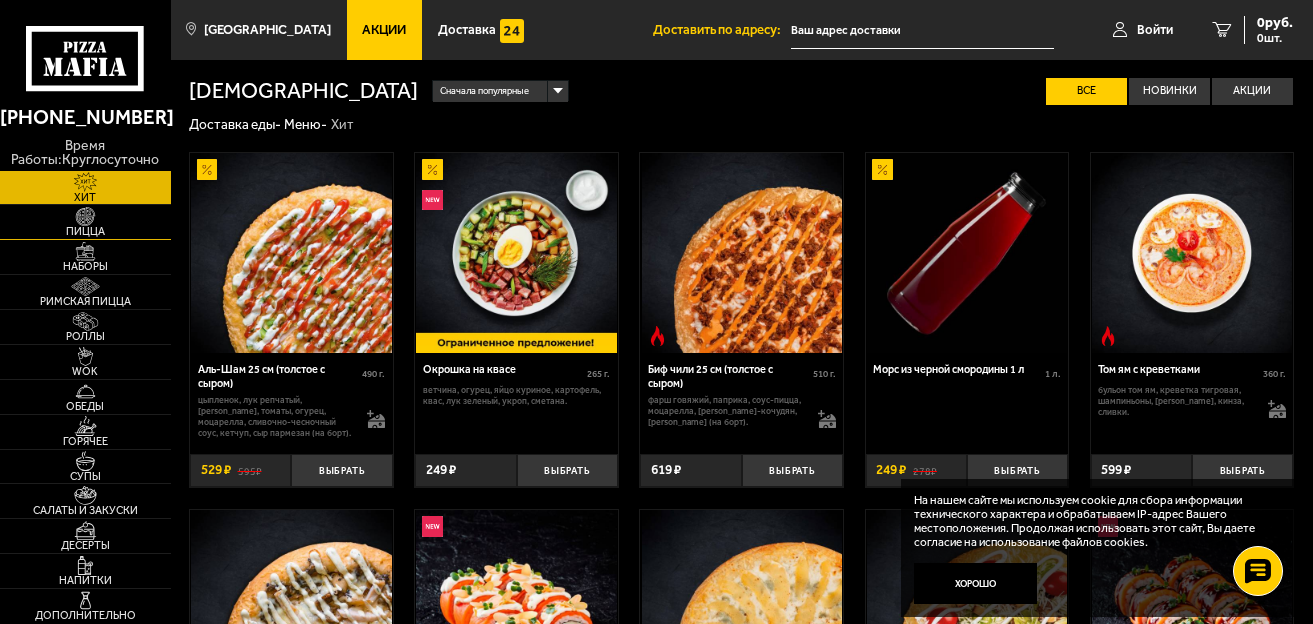 click on "Пицца" at bounding box center (85, 231) 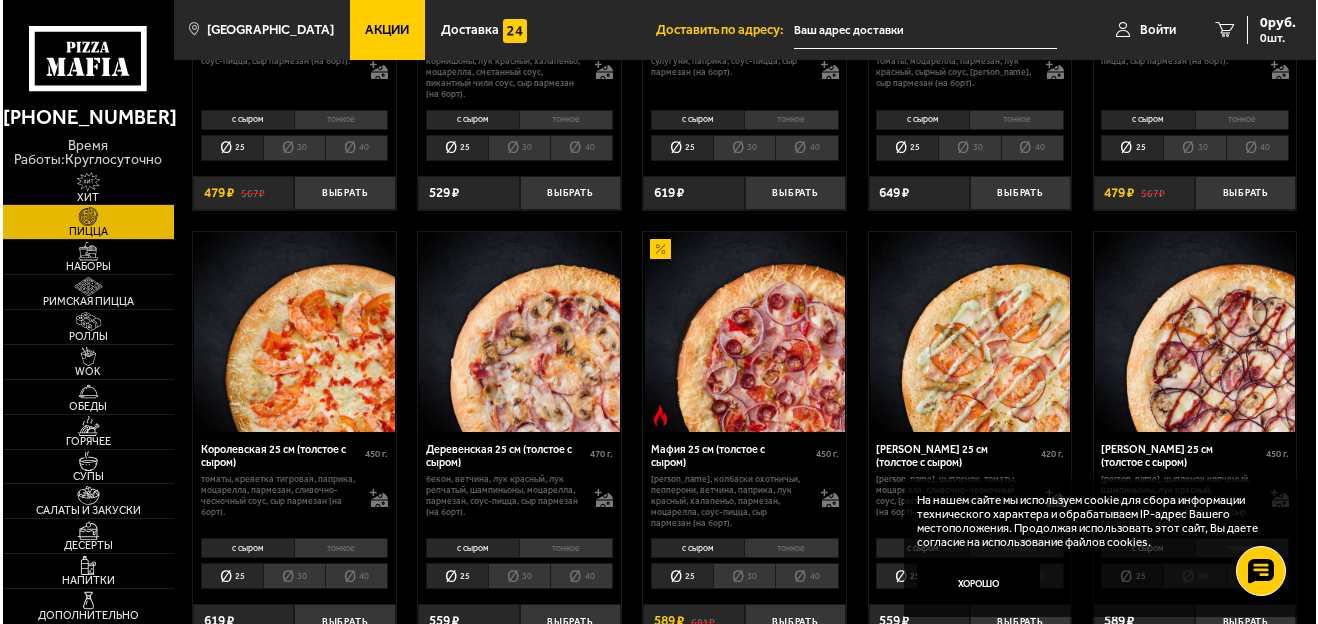scroll, scrollTop: 1400, scrollLeft: 0, axis: vertical 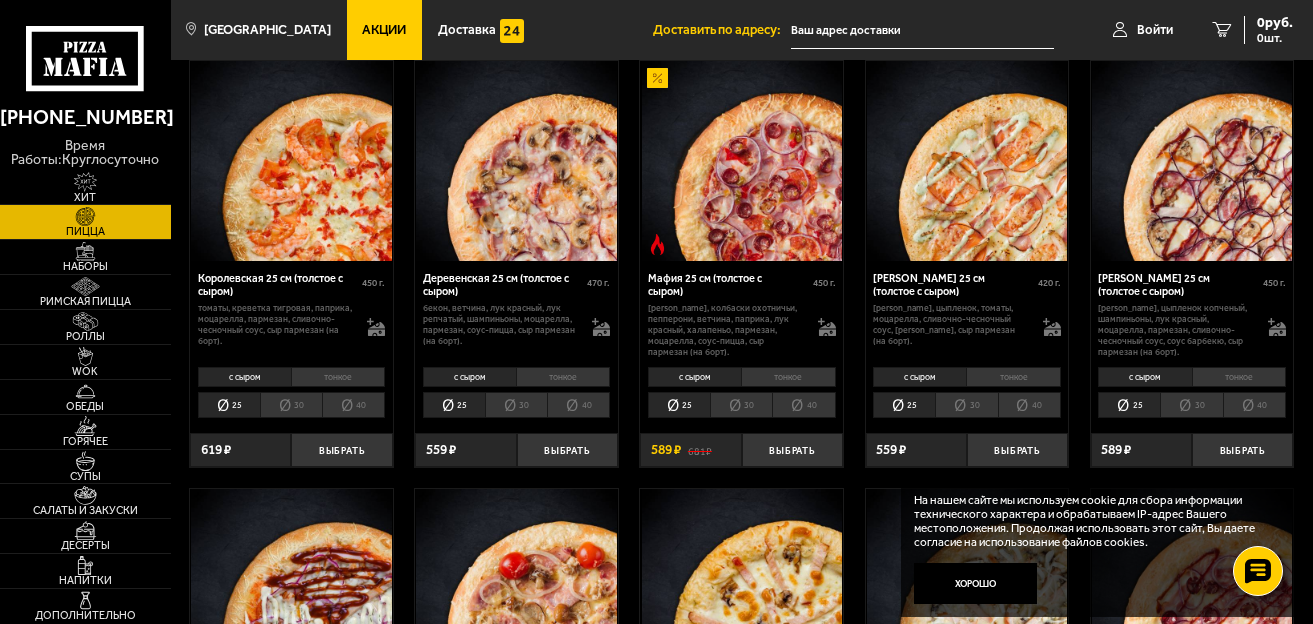 click at bounding box center (516, 161) 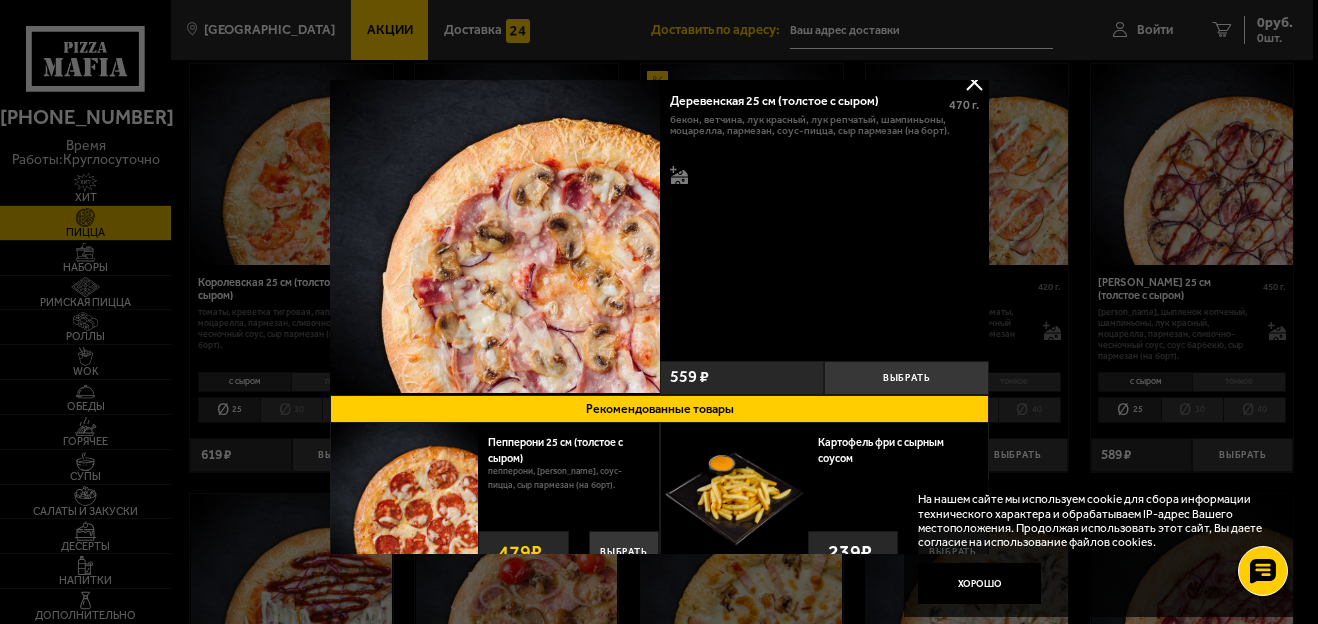 scroll, scrollTop: 0, scrollLeft: 0, axis: both 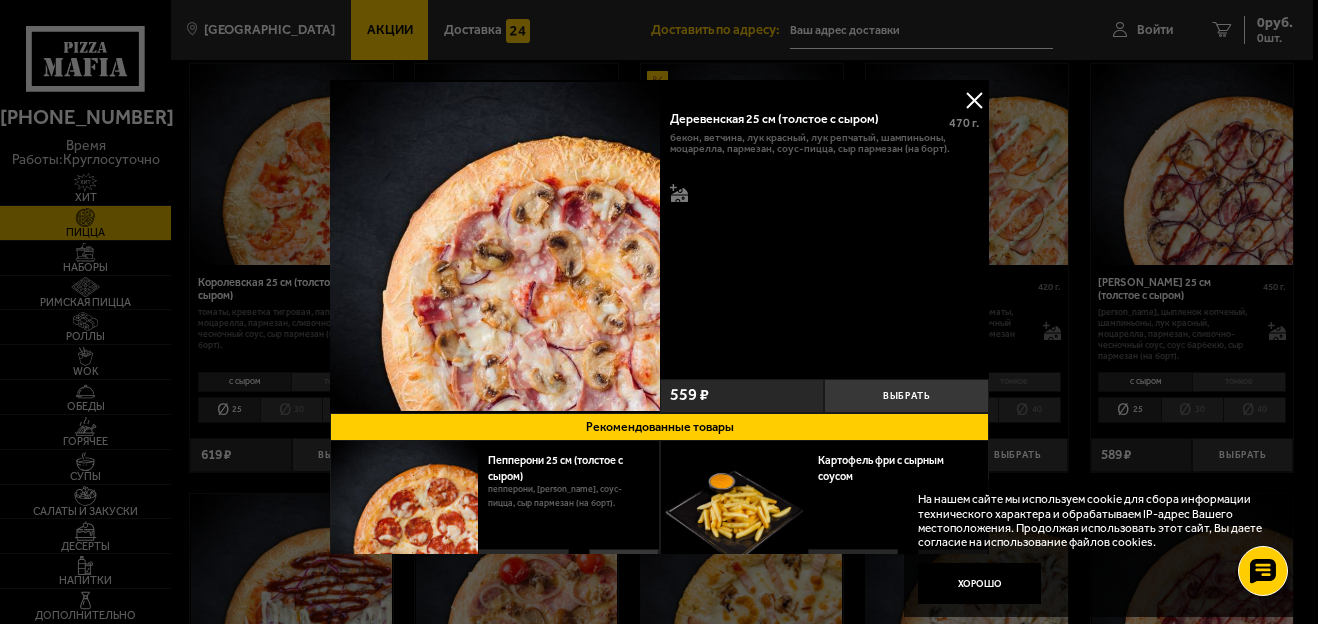 click at bounding box center [974, 100] 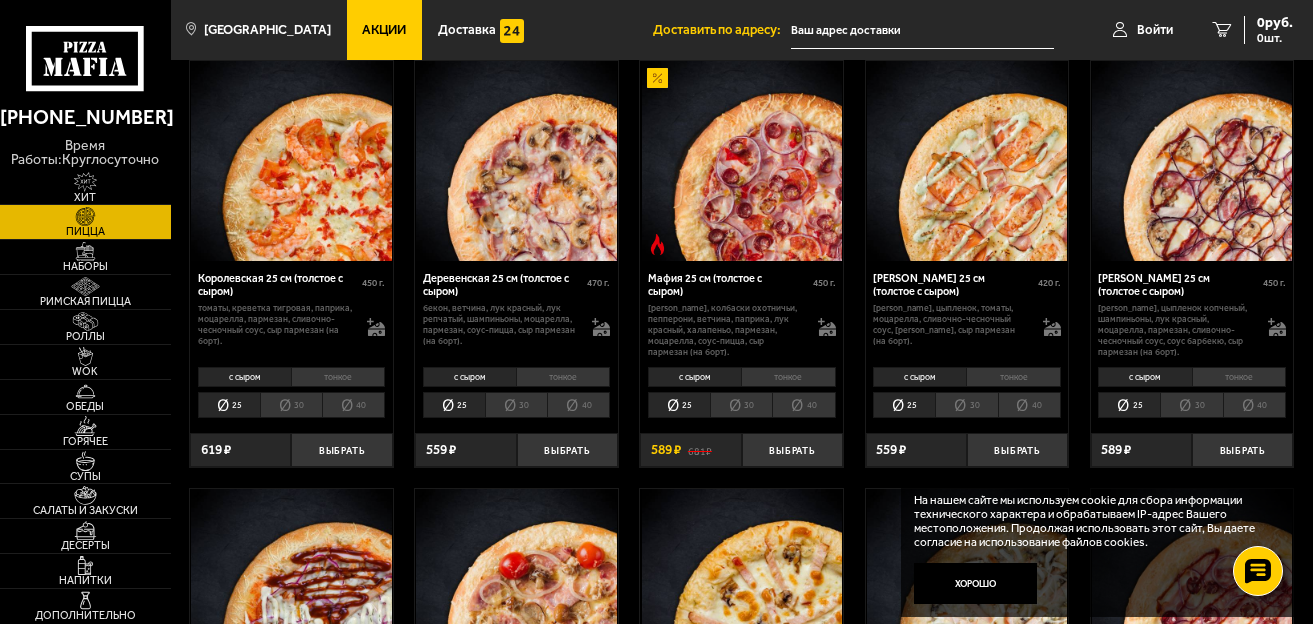 click on "Деревенская 25 см (толстое с сыром)" at bounding box center [505, 285] 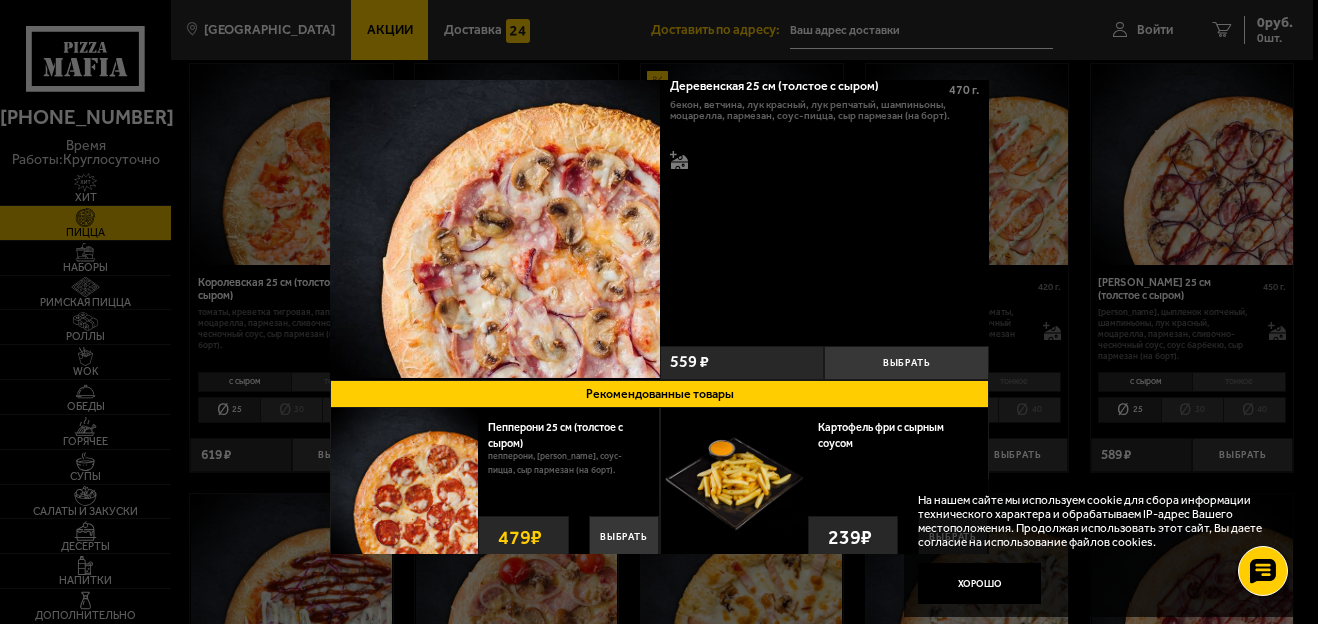 scroll, scrollTop: 61, scrollLeft: 0, axis: vertical 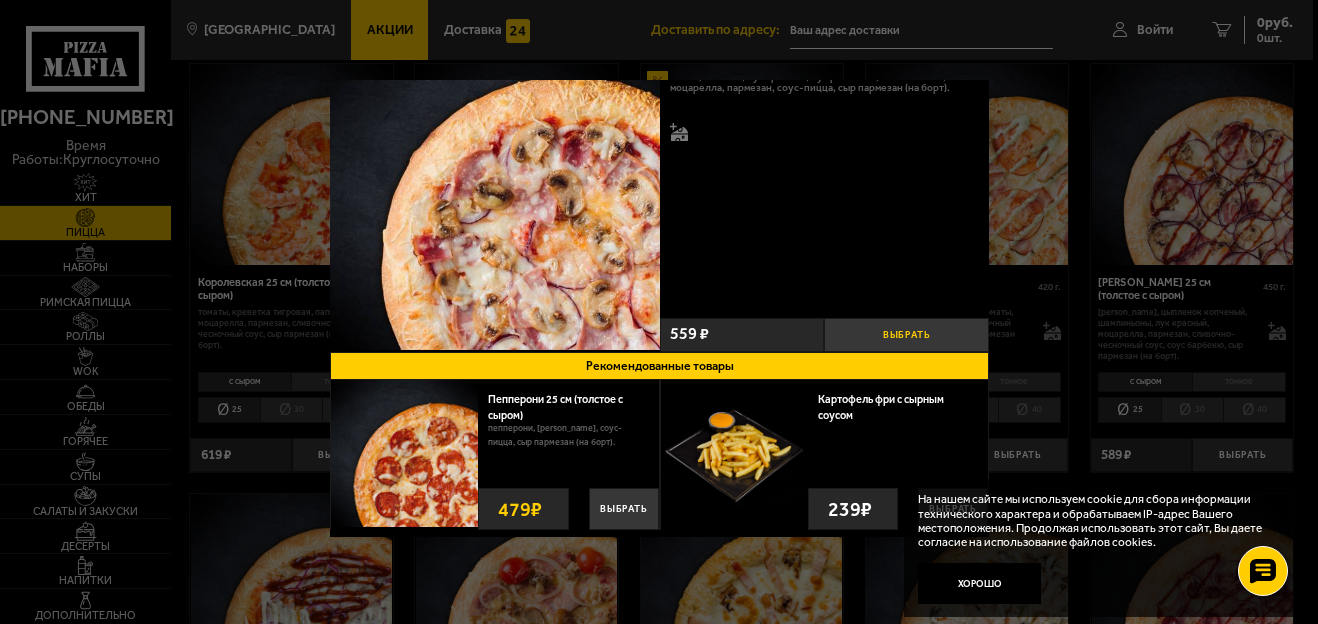 click on "Выбрать" at bounding box center [906, 335] 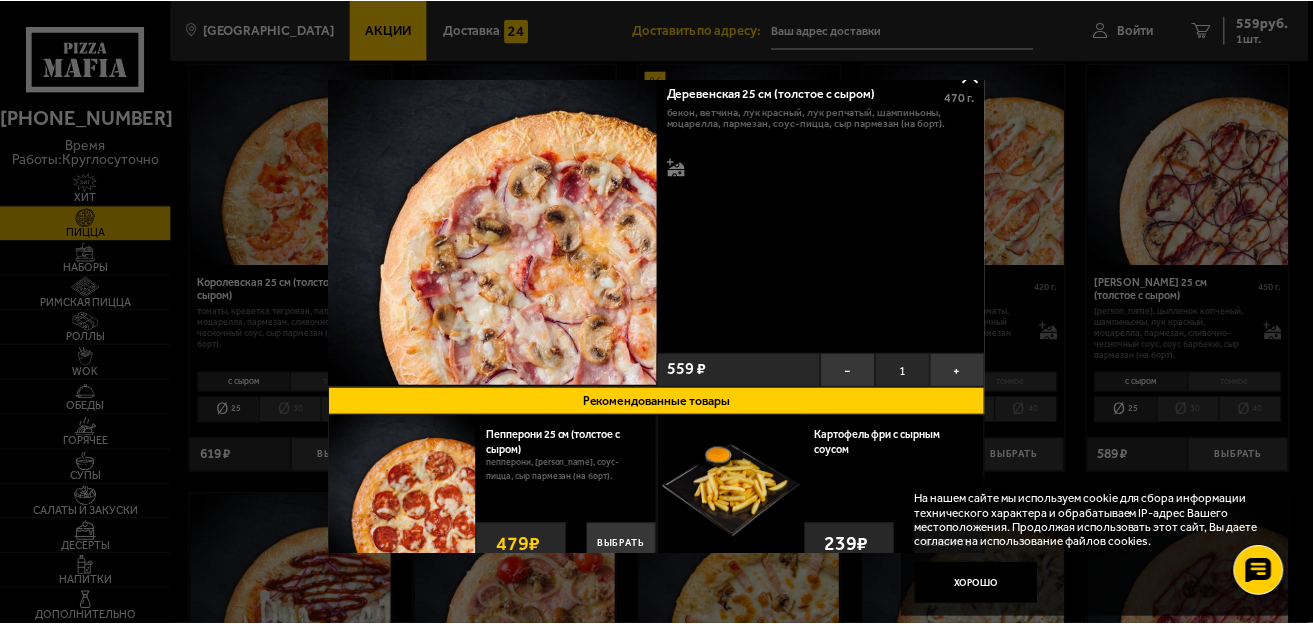 scroll, scrollTop: 0, scrollLeft: 0, axis: both 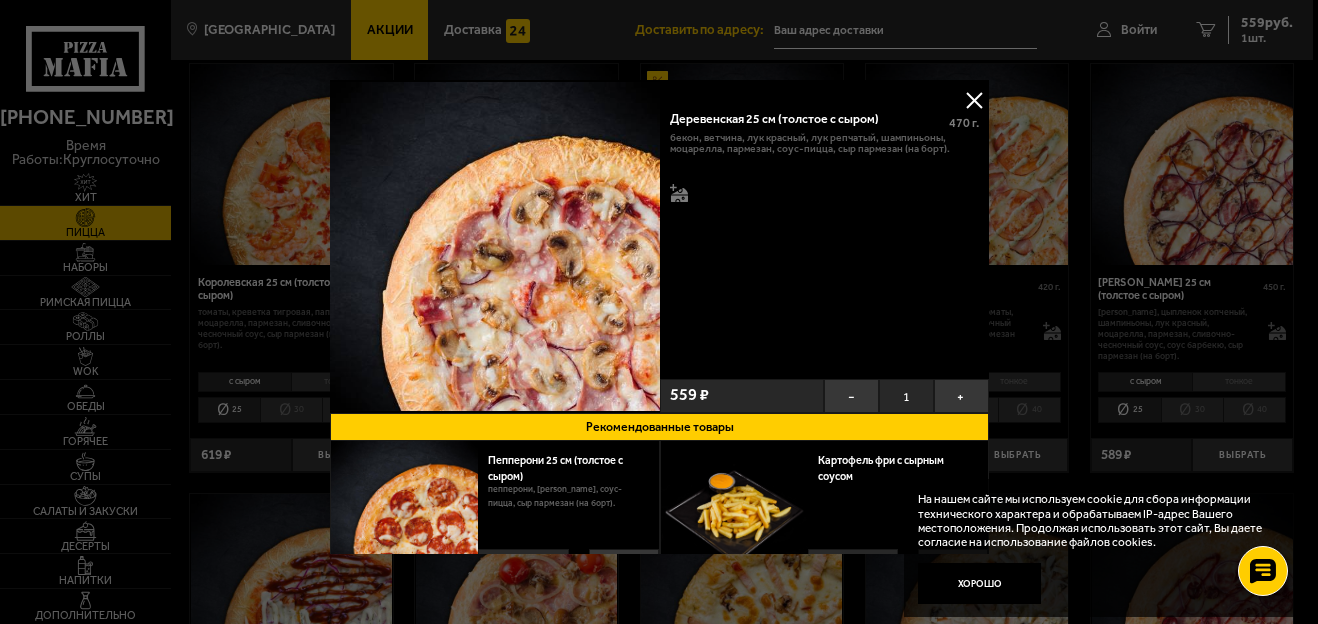 click at bounding box center [659, 312] 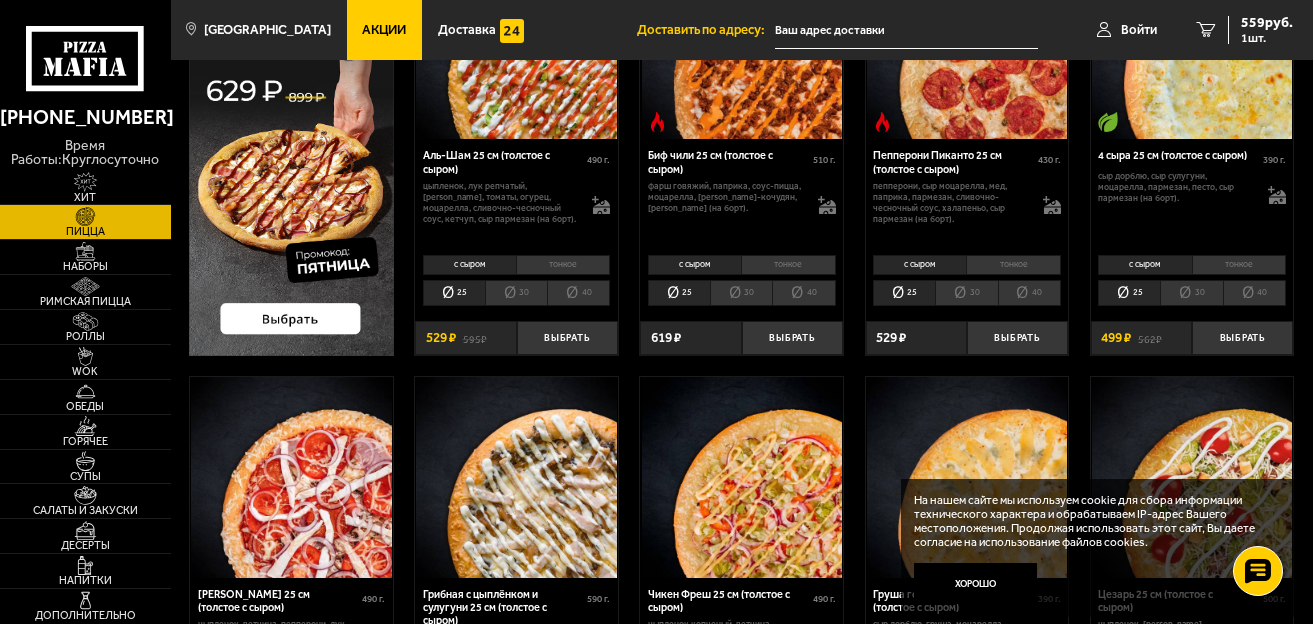 scroll, scrollTop: 0, scrollLeft: 0, axis: both 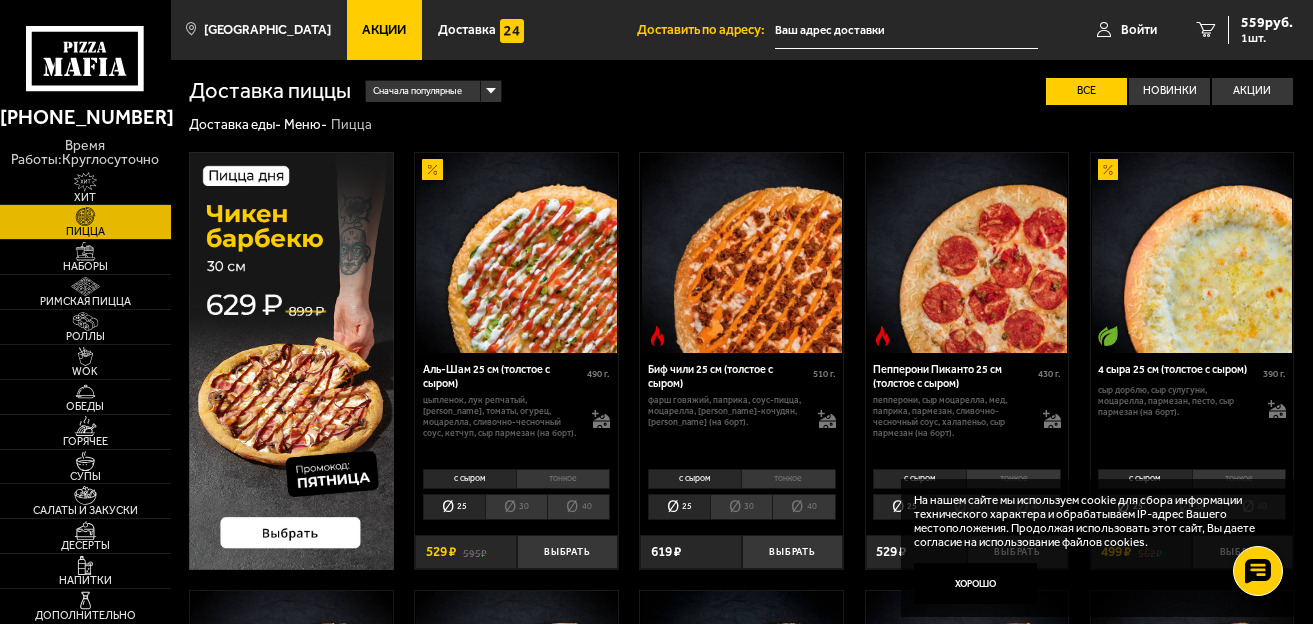 click on "Сначала популярные" at bounding box center (433, 92) 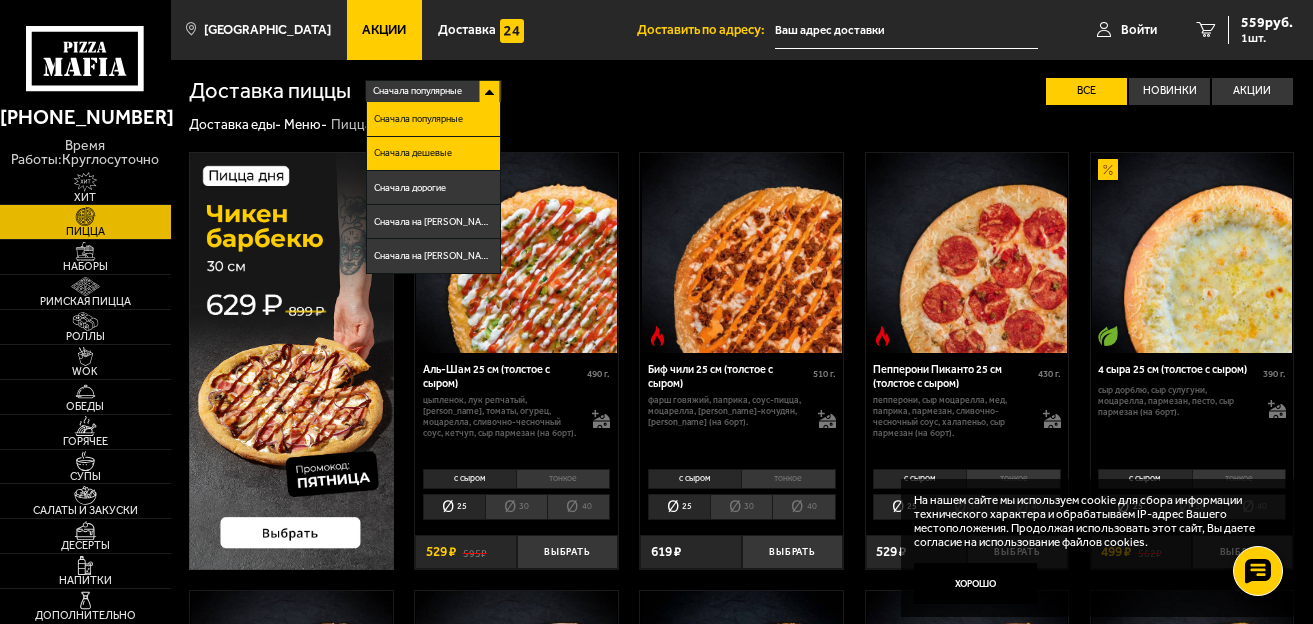 click on "Сначала дешевые" at bounding box center [413, 153] 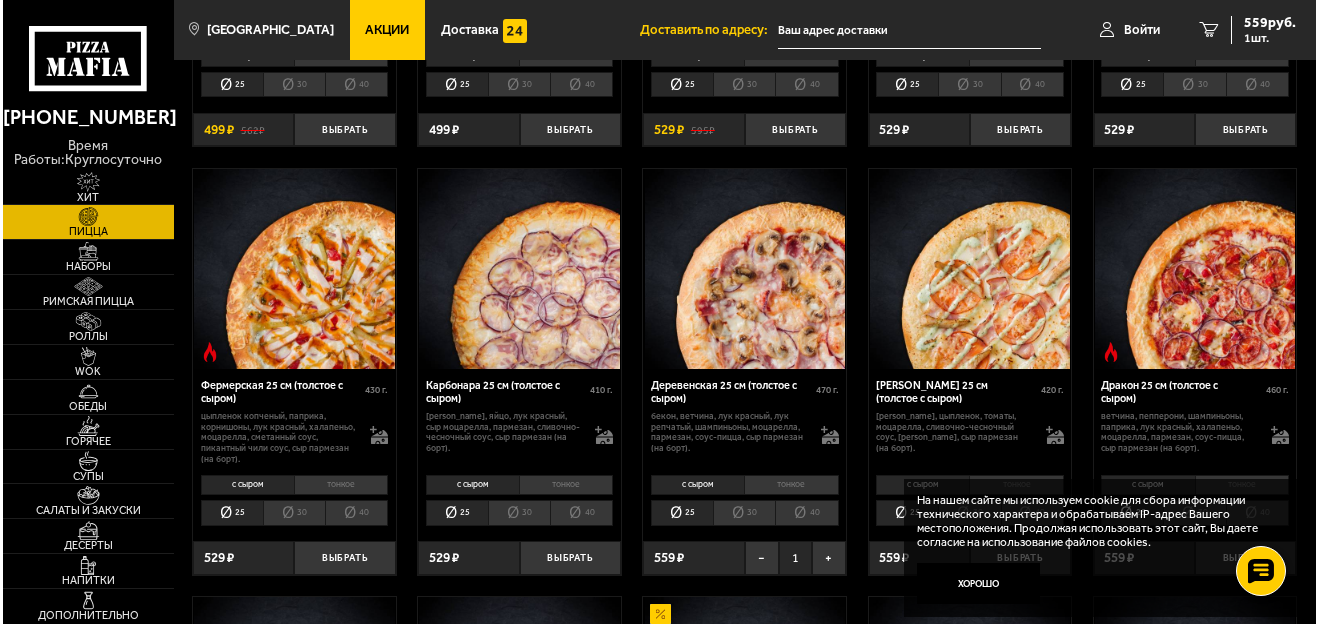 scroll, scrollTop: 900, scrollLeft: 0, axis: vertical 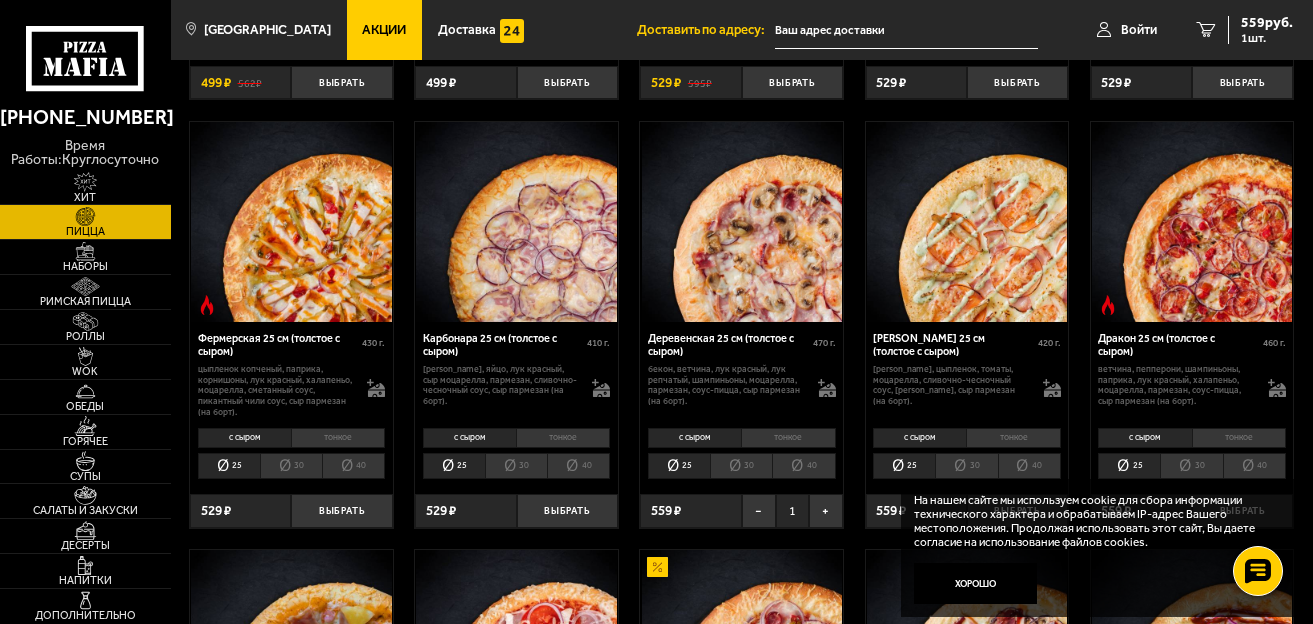 click on "тонкое" at bounding box center (788, 438) 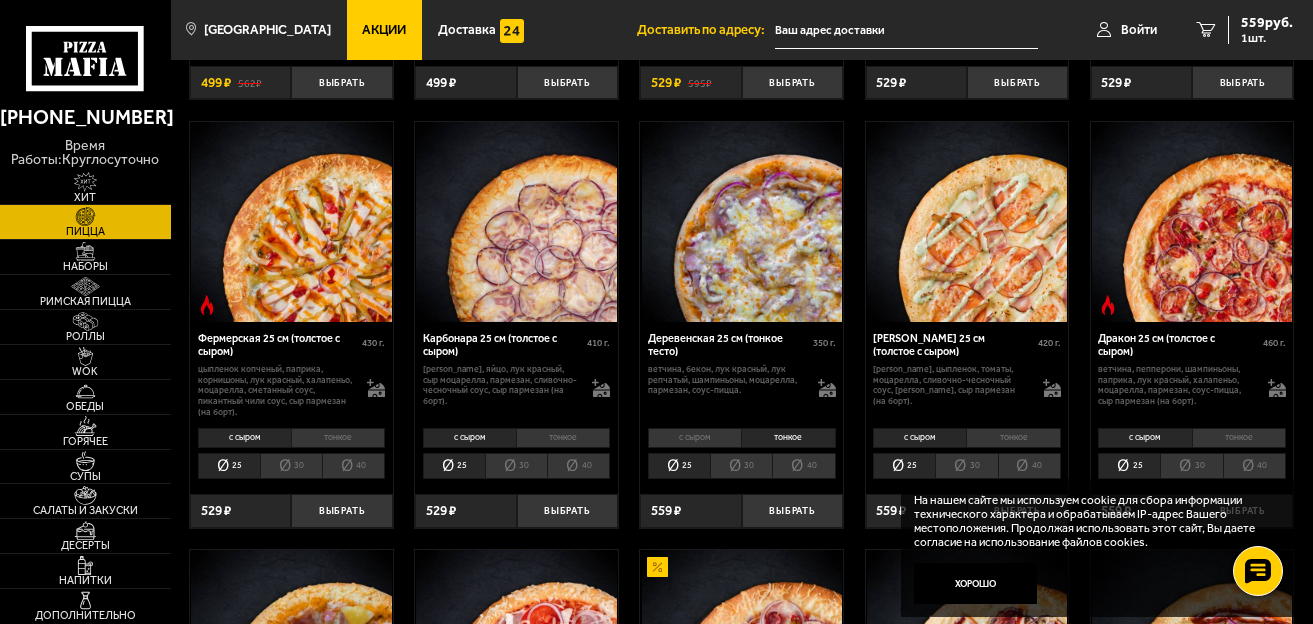 click on "30" at bounding box center [741, 466] 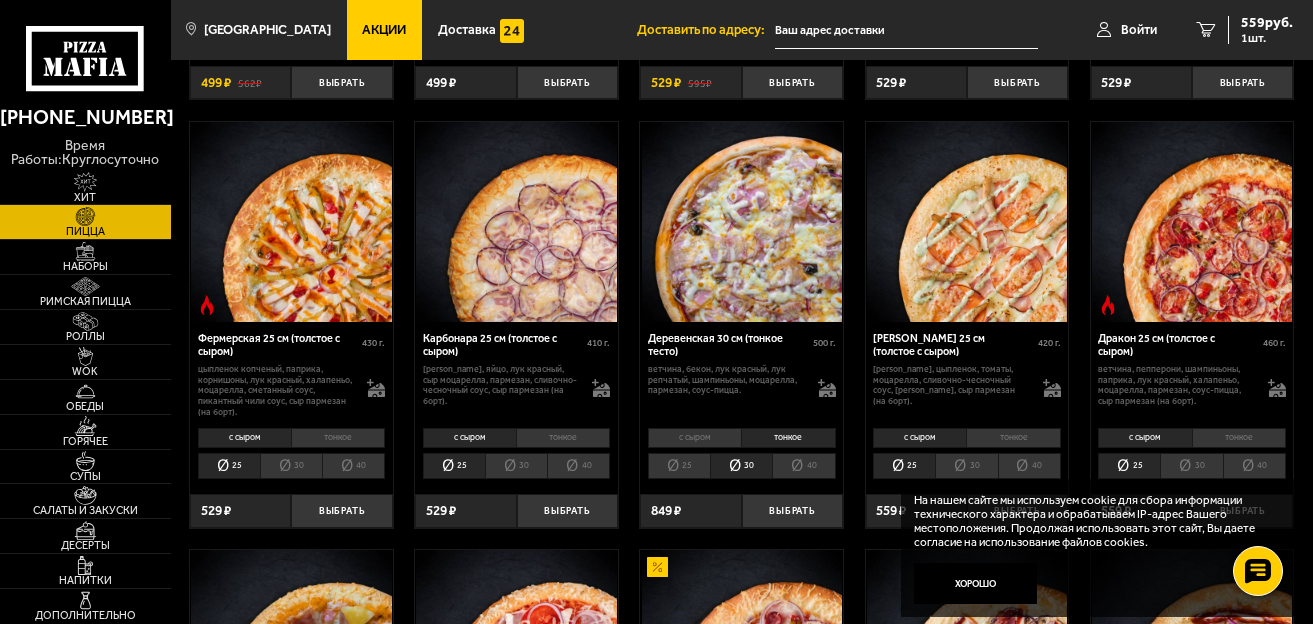 click on "25" at bounding box center (679, 466) 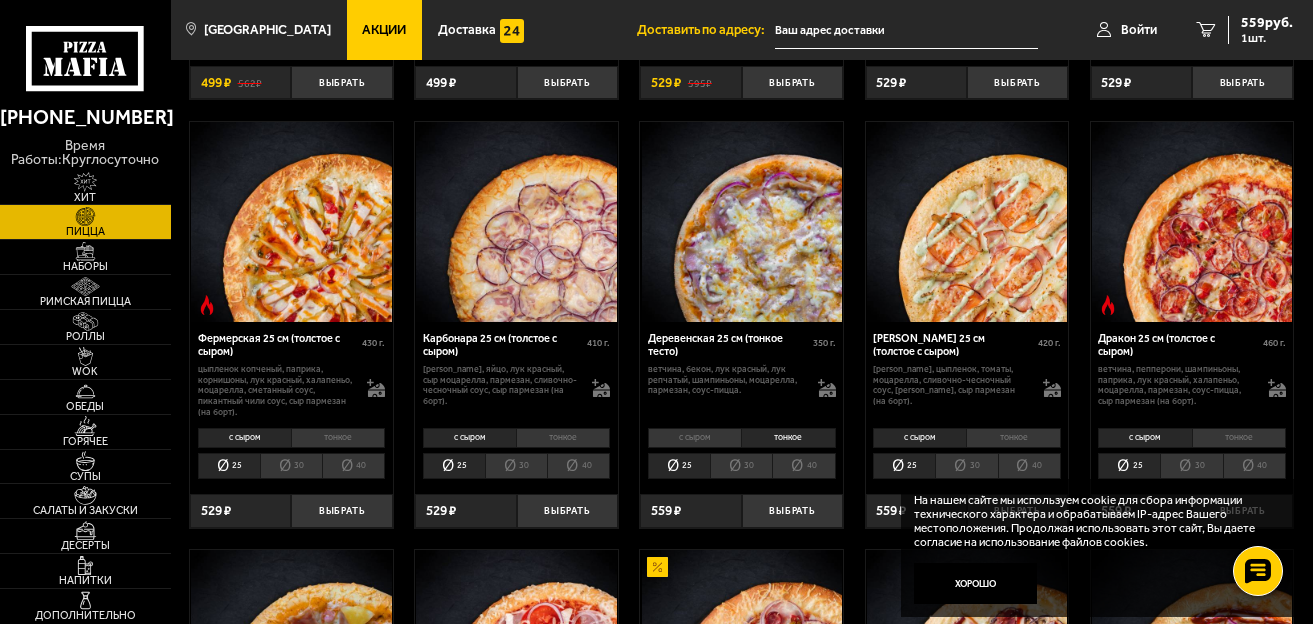 click on "30" at bounding box center (741, 466) 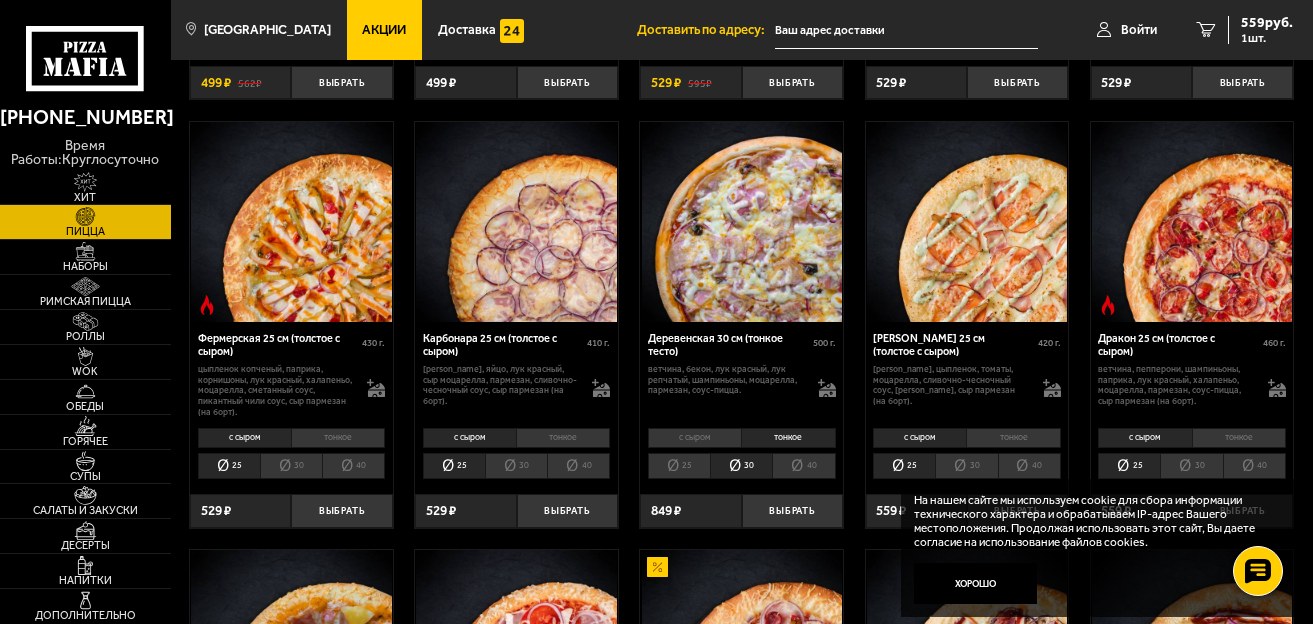 click at bounding box center [741, 222] 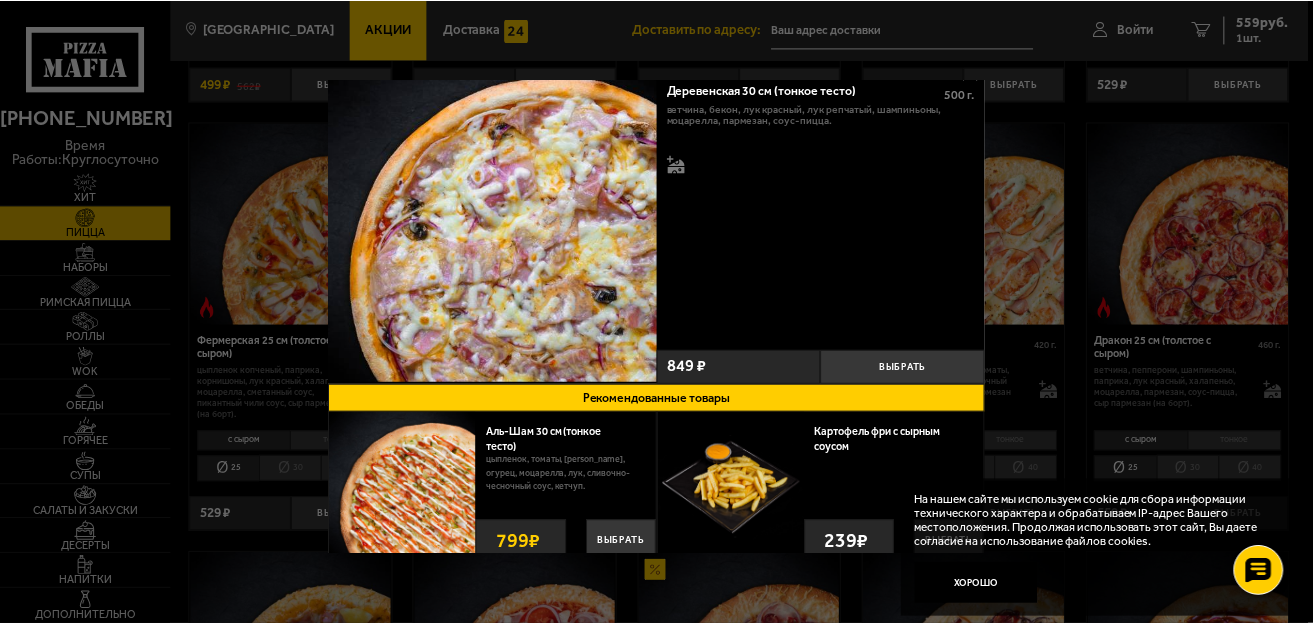 scroll, scrollTop: 0, scrollLeft: 0, axis: both 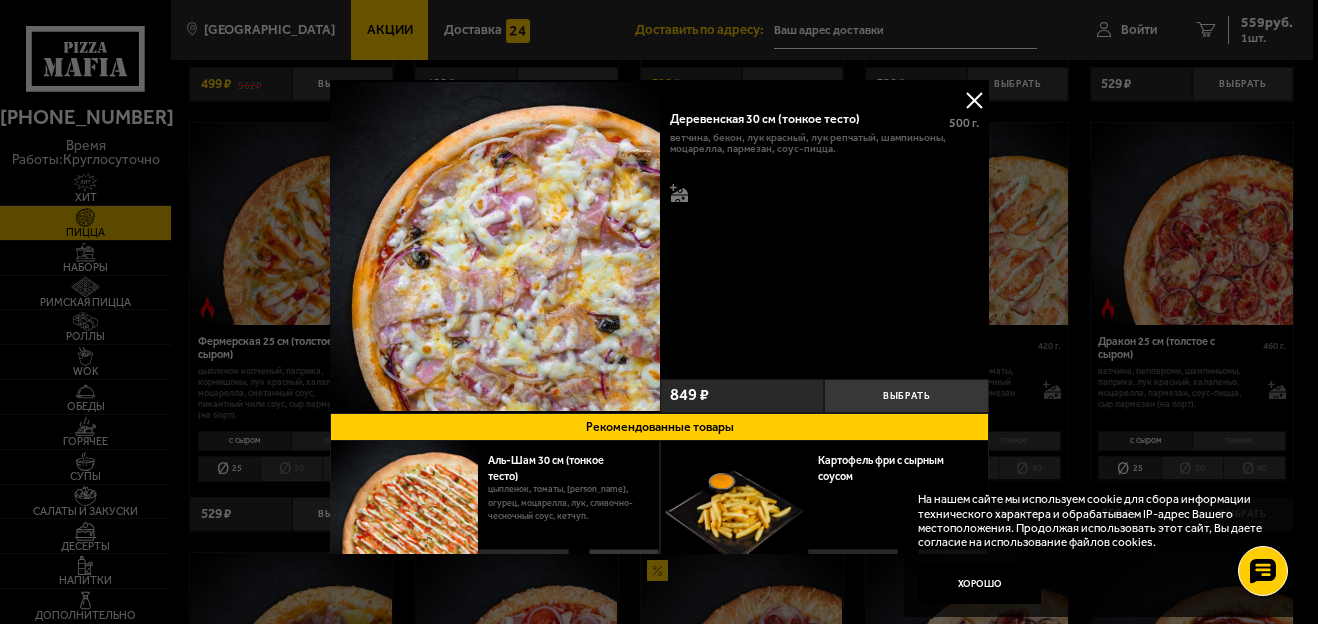 click at bounding box center (974, 100) 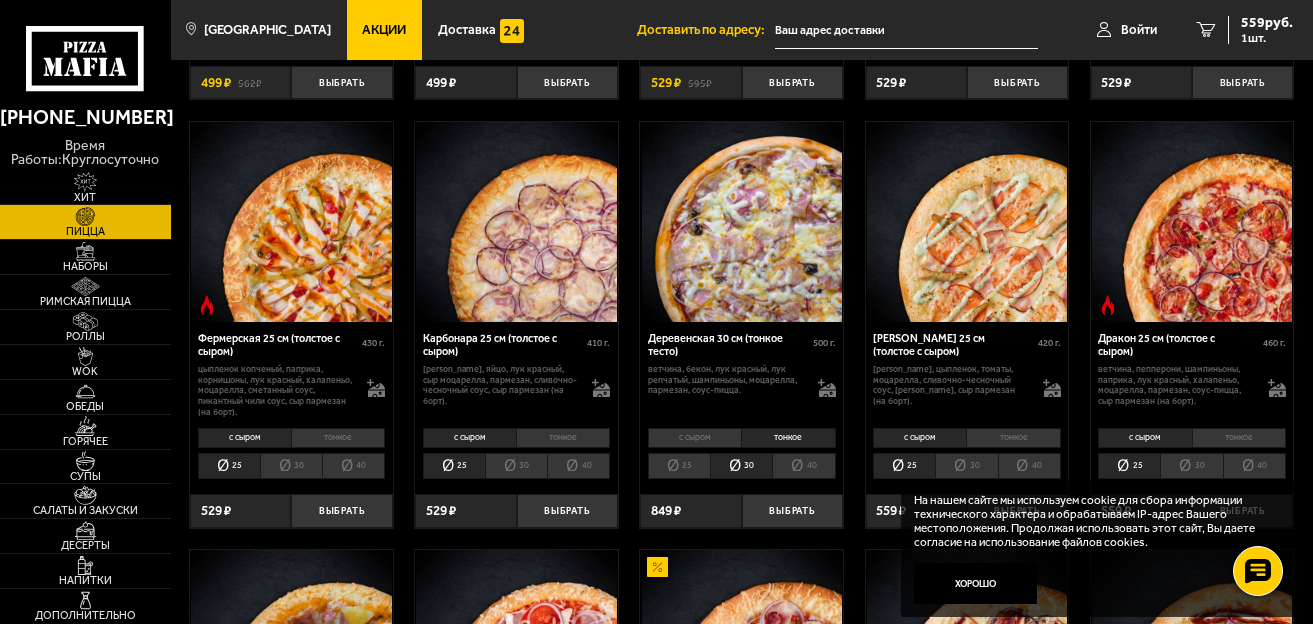 click at bounding box center [741, 222] 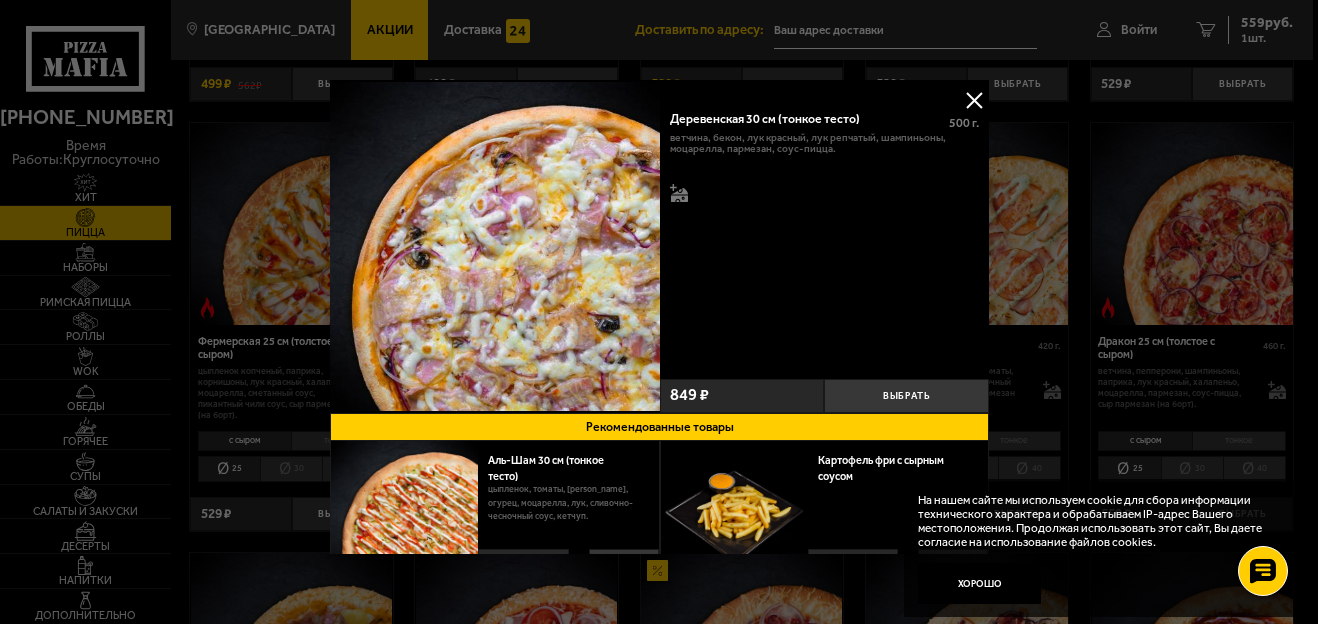 click on "Рекомендованные товары" at bounding box center [659, 427] 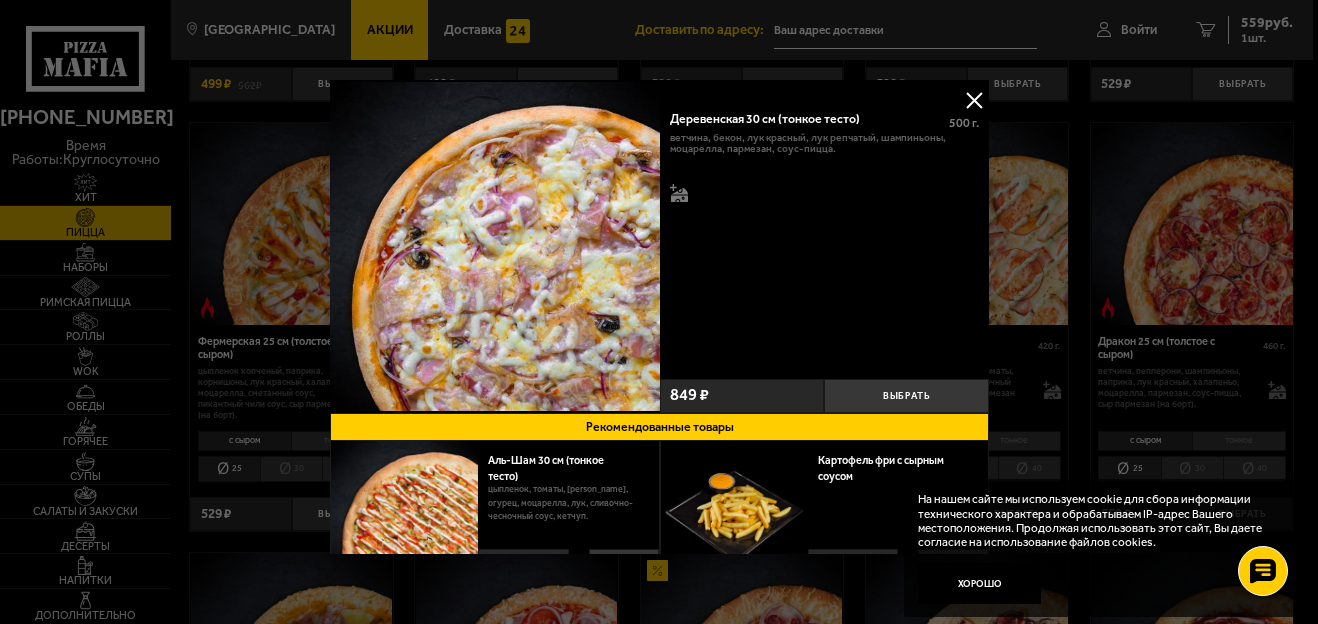 click on "Рекомендованные товары" at bounding box center (659, 427) 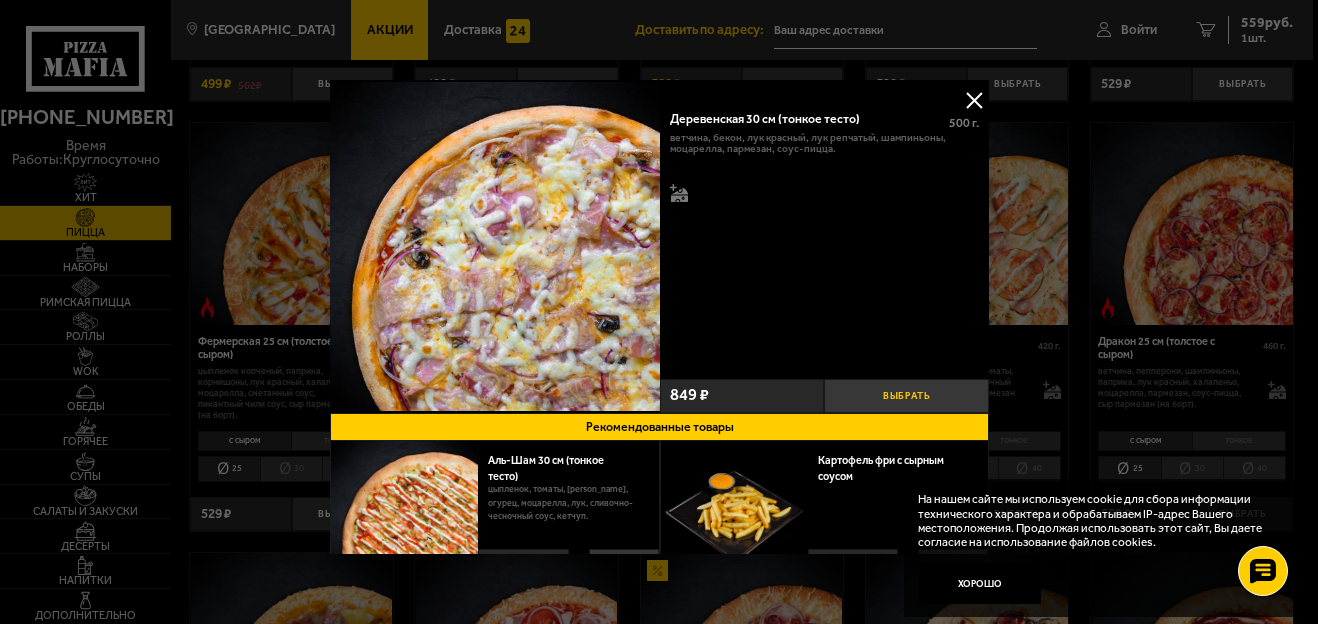 click on "Выбрать" at bounding box center [906, 396] 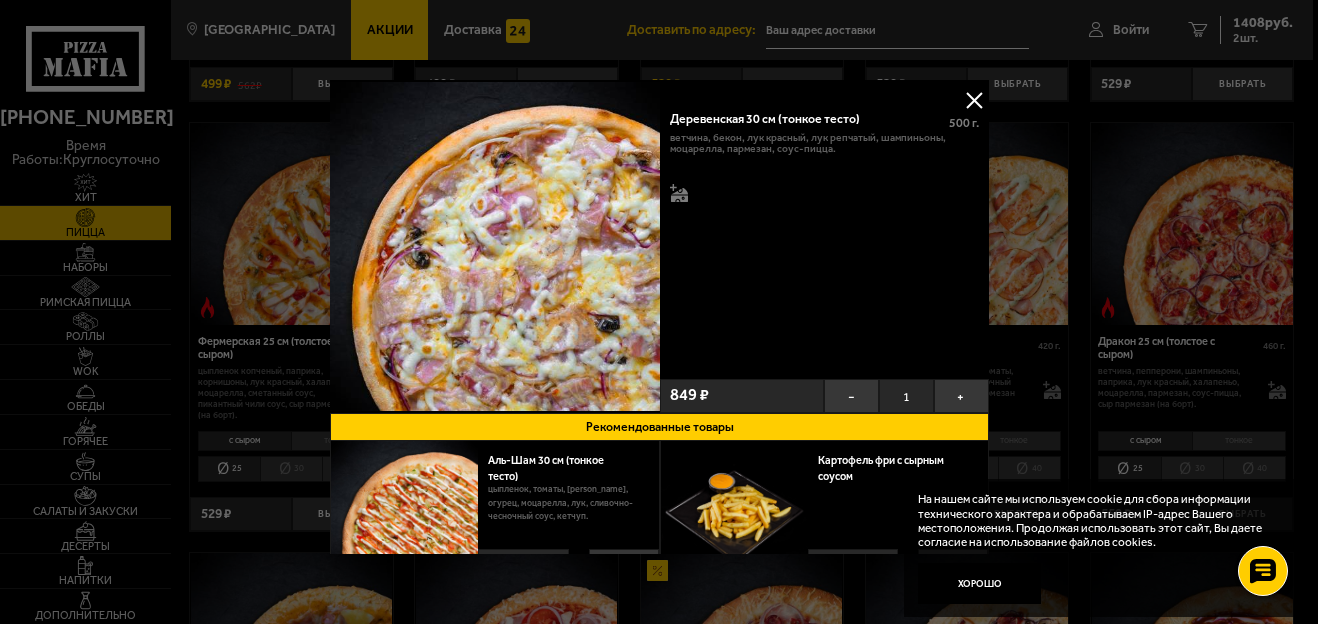 click at bounding box center (974, 100) 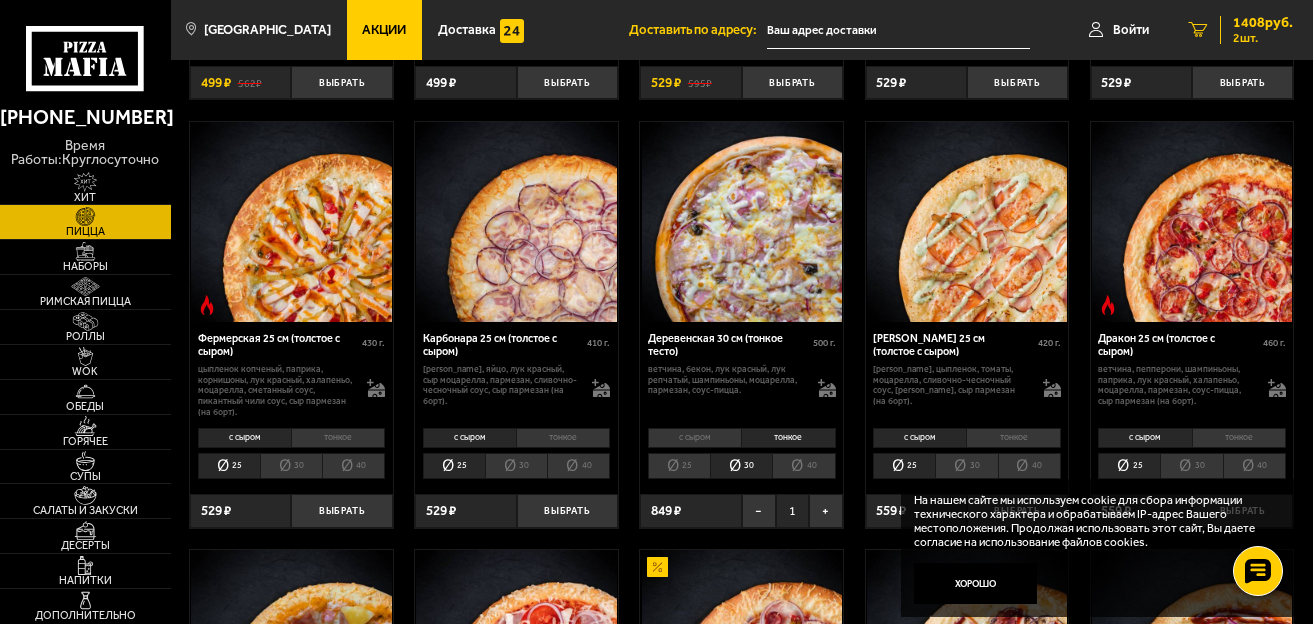 click on "1408  руб." at bounding box center (1263, 23) 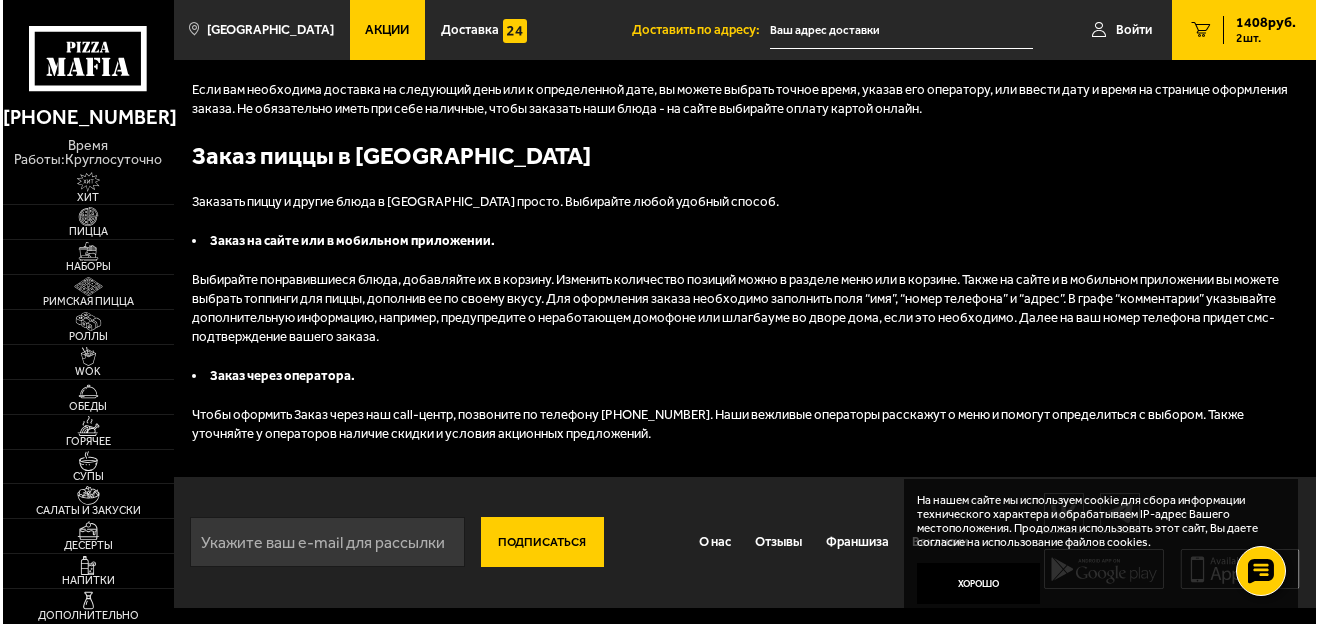 scroll, scrollTop: 0, scrollLeft: 0, axis: both 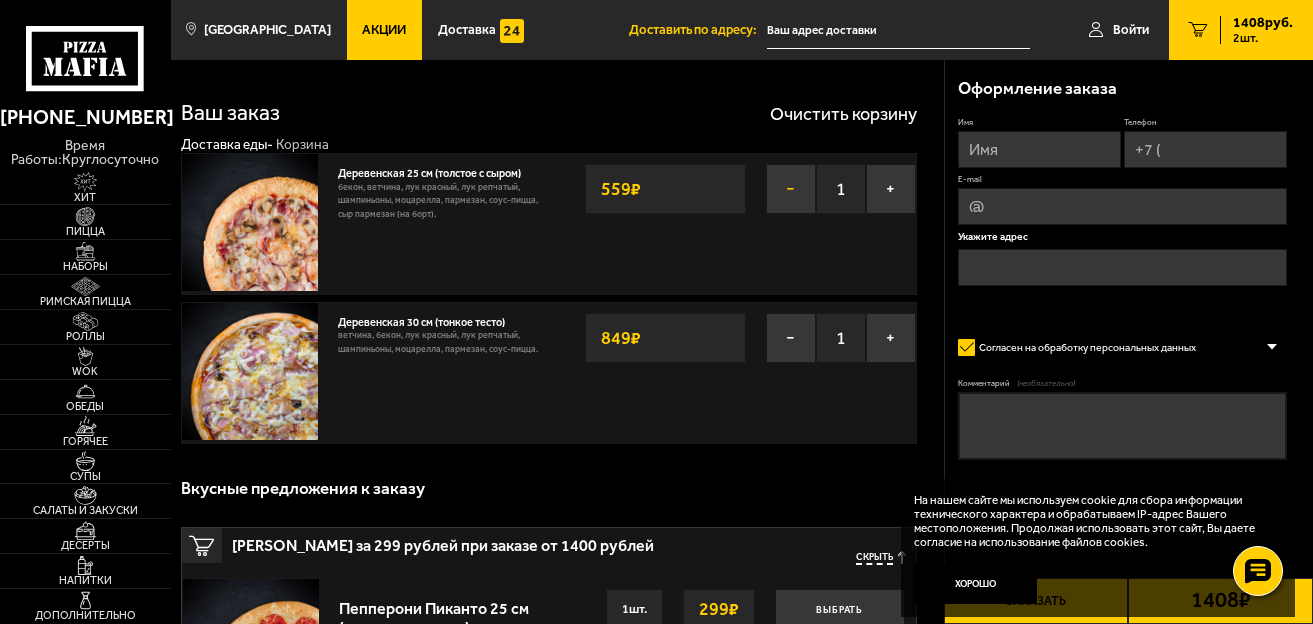 click on "−" at bounding box center [791, 189] 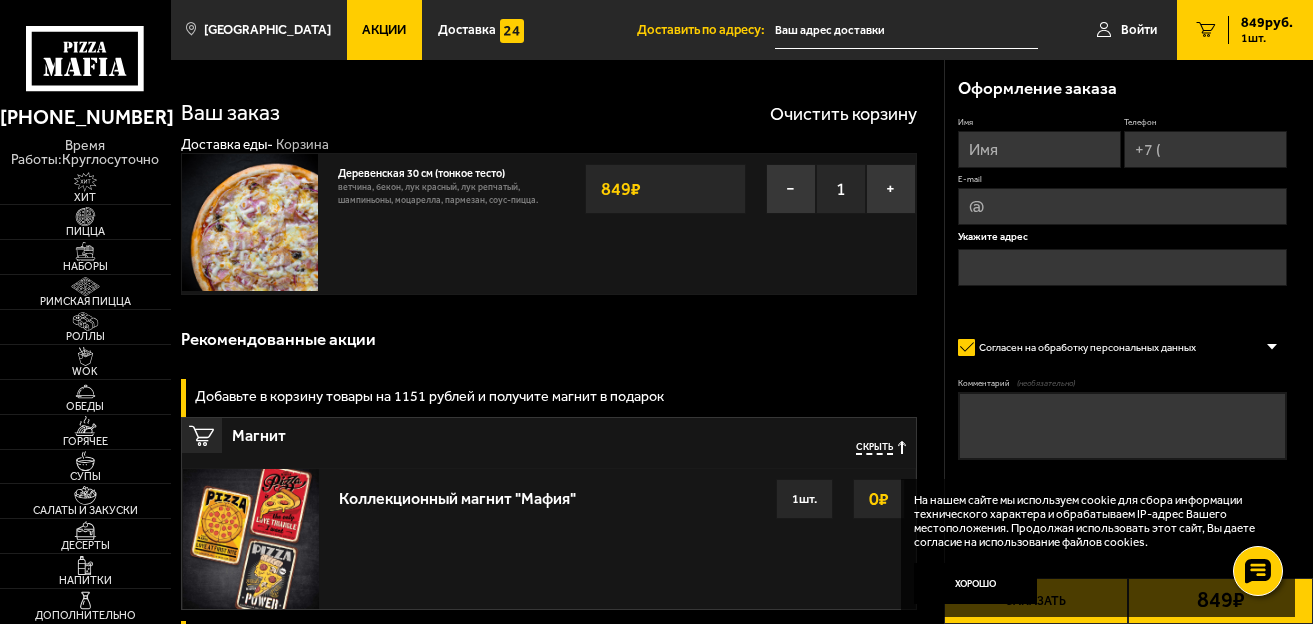 click on "Телефон" at bounding box center (1205, 149) 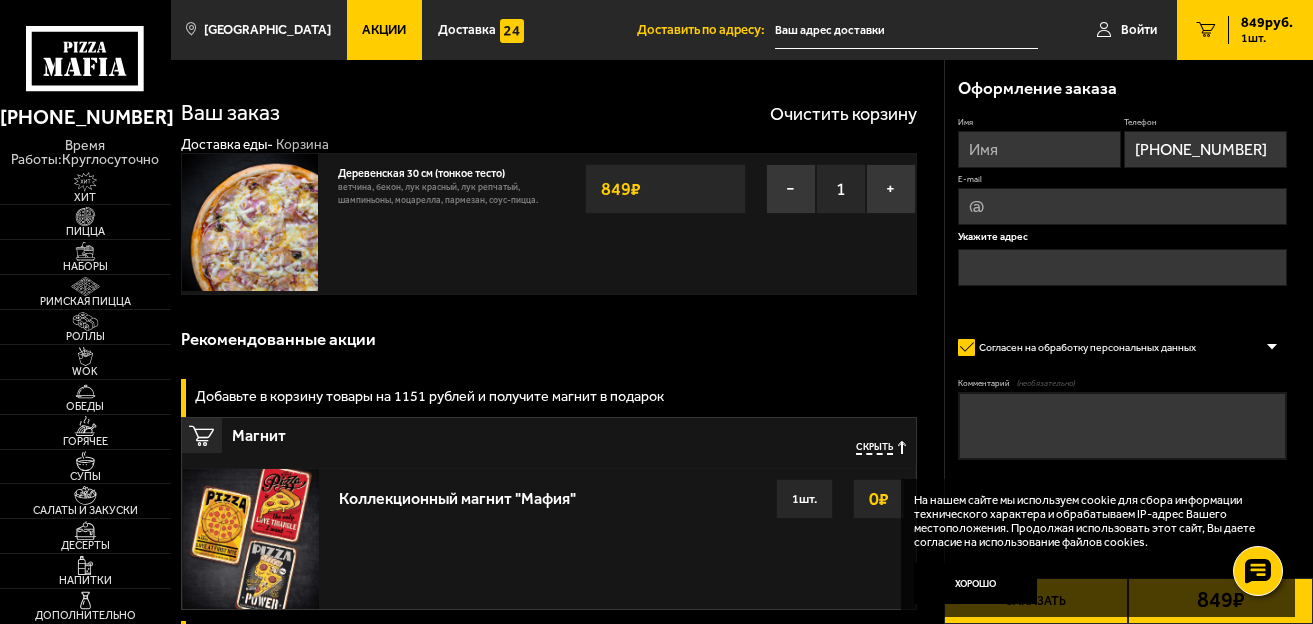 type on "[PERSON_NAME]" 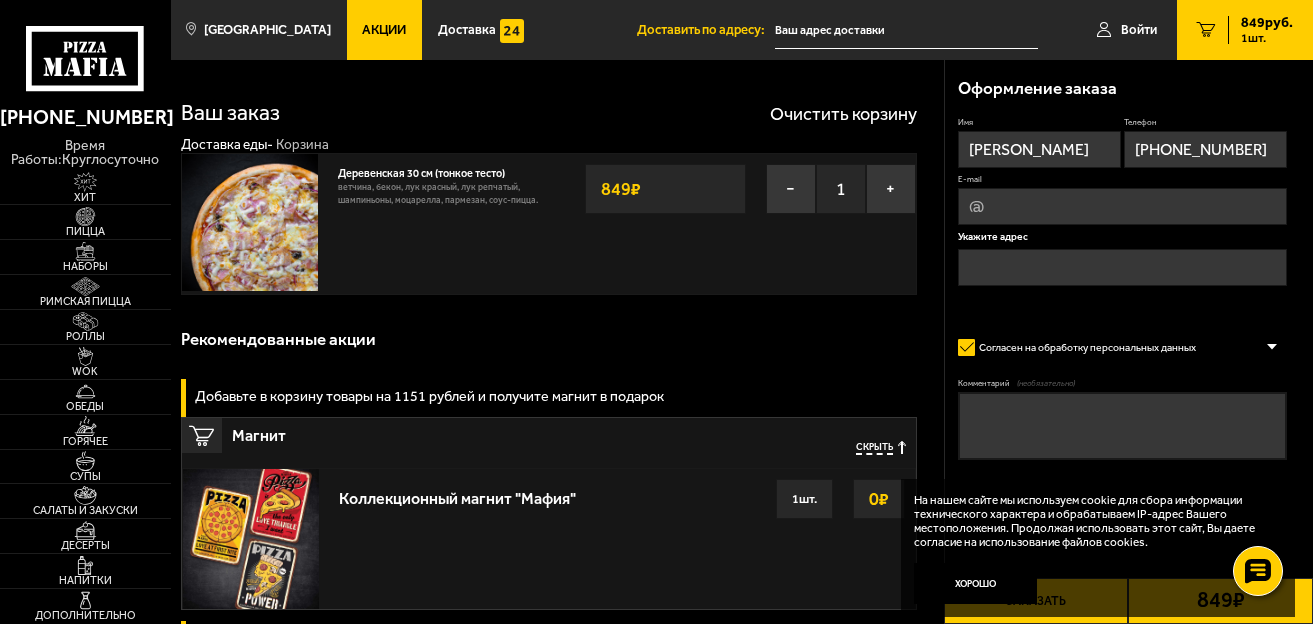 type on "[EMAIL_ADDRESS][DOMAIN_NAME]" 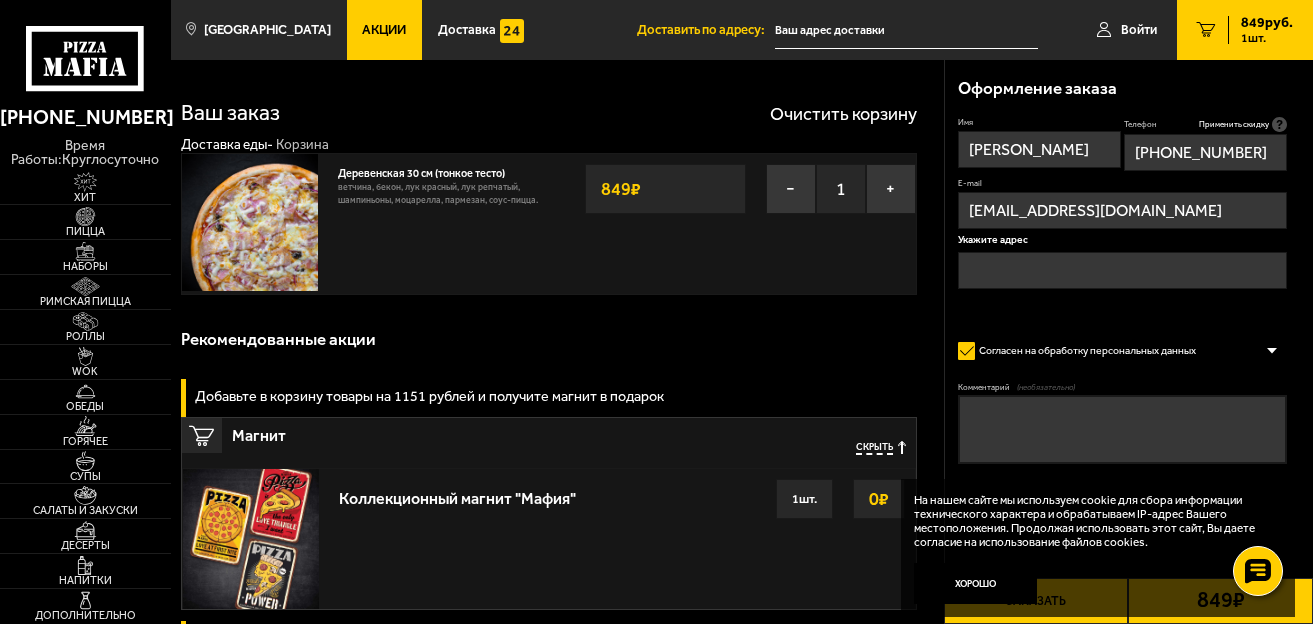 type on "[PHONE_NUMBER]" 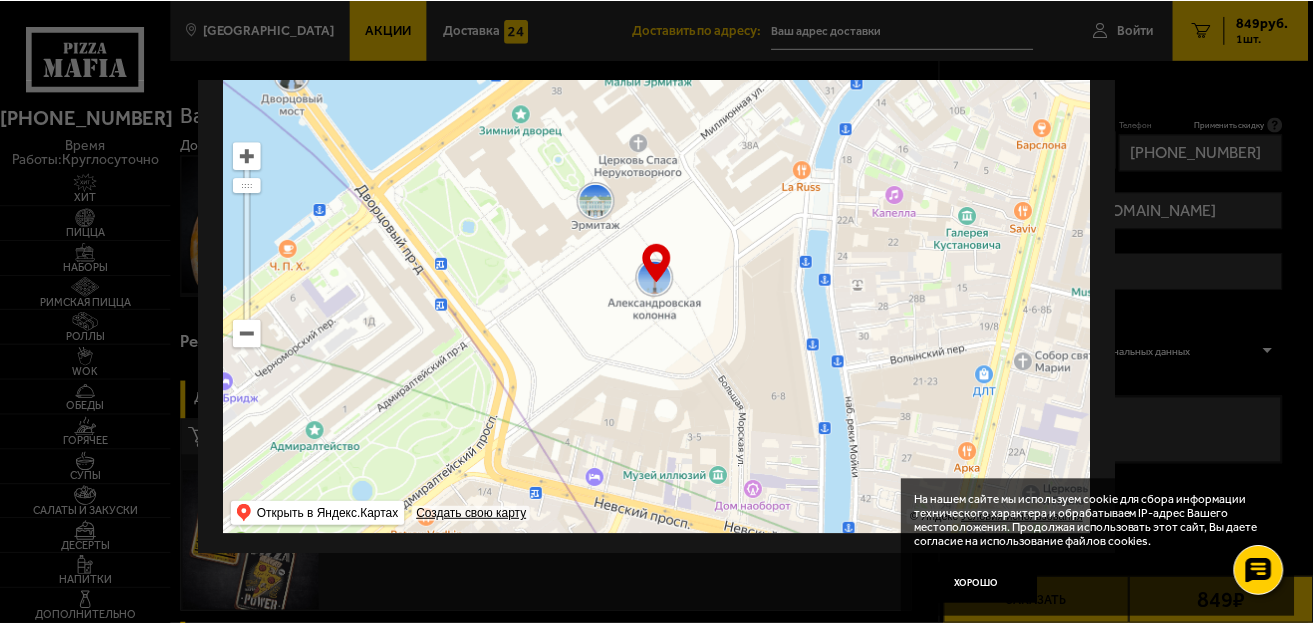 scroll, scrollTop: 168, scrollLeft: 0, axis: vertical 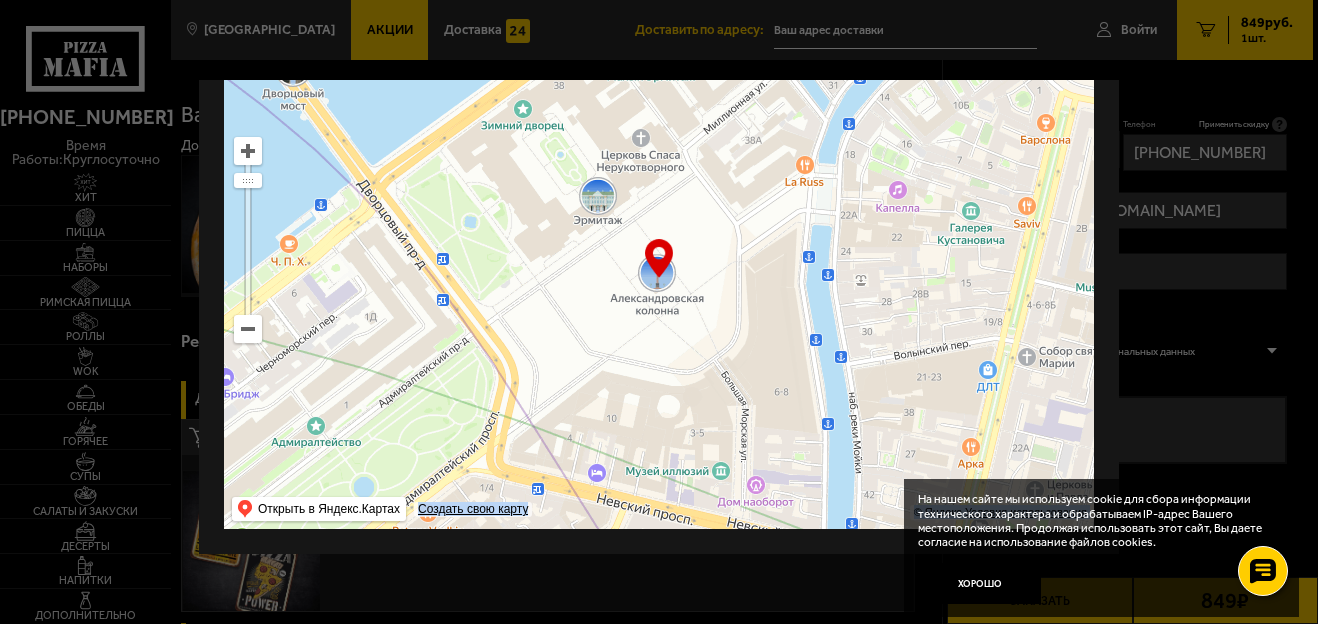 drag, startPoint x: 655, startPoint y: 234, endPoint x: 328, endPoint y: 132, distance: 342.53906 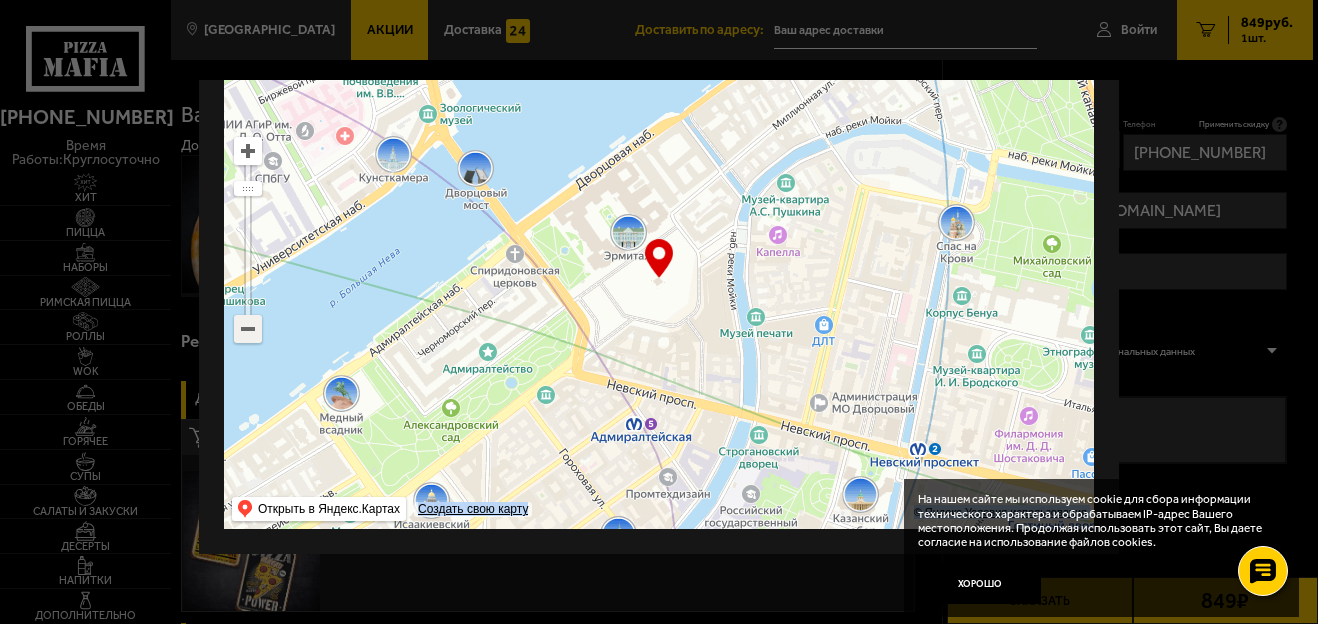 click at bounding box center [248, 329] 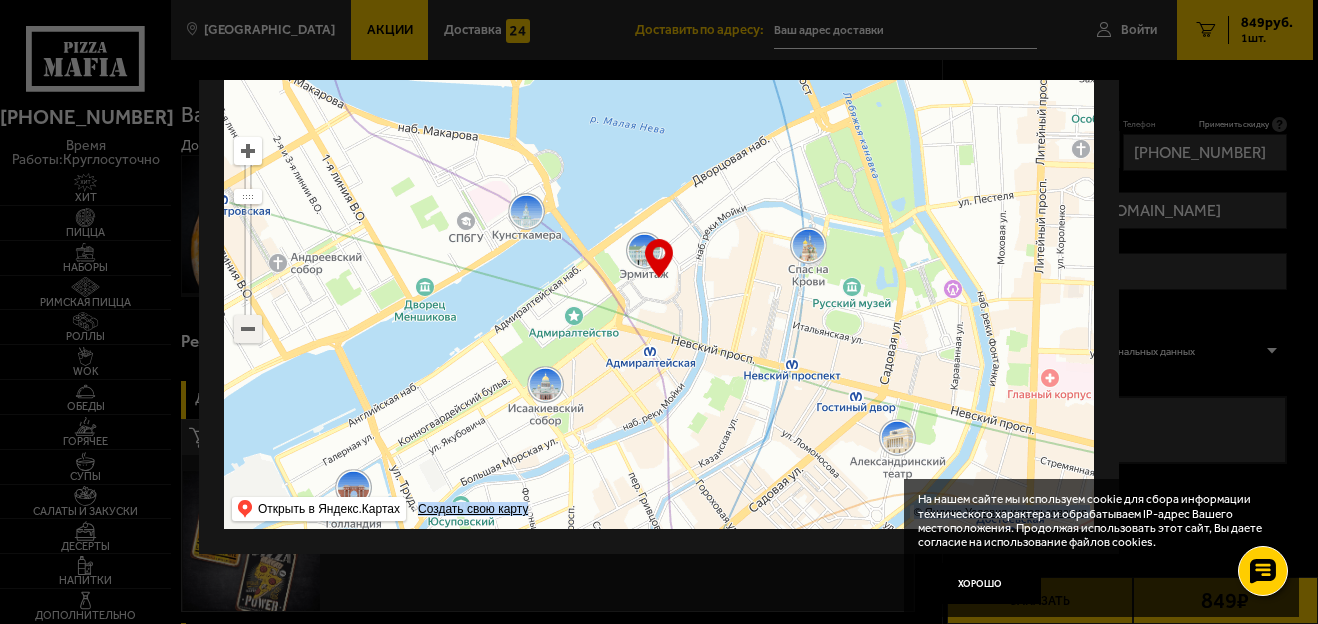 click at bounding box center (248, 329) 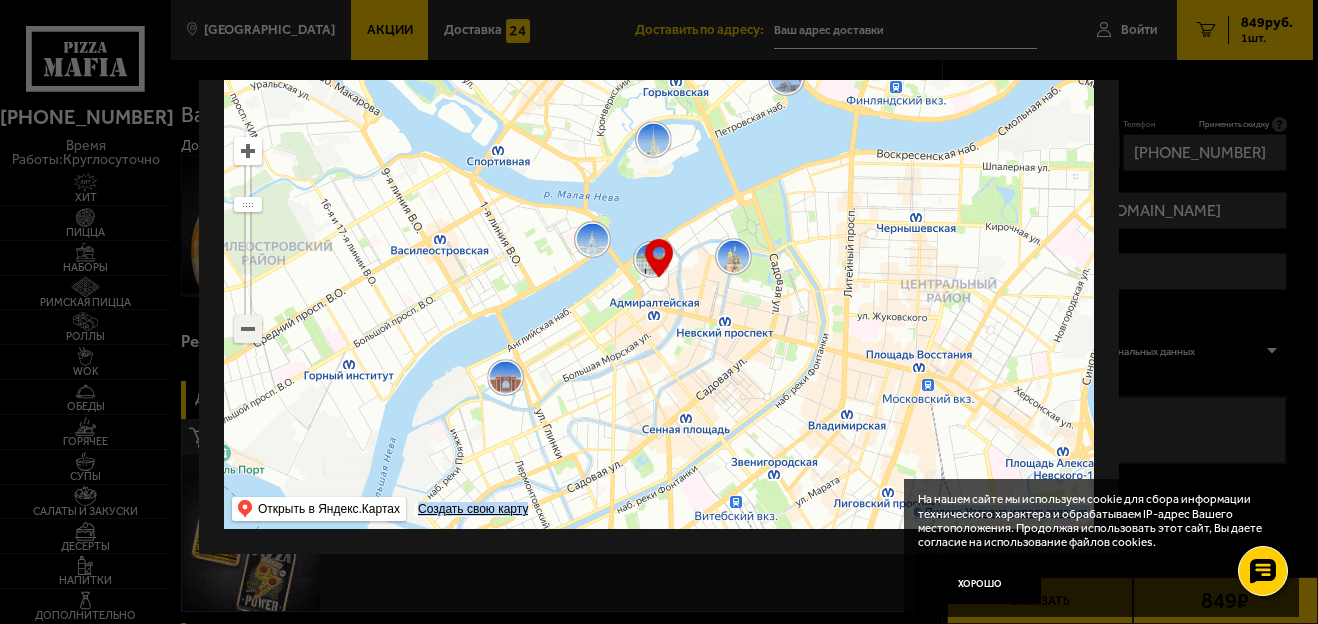click at bounding box center [248, 329] 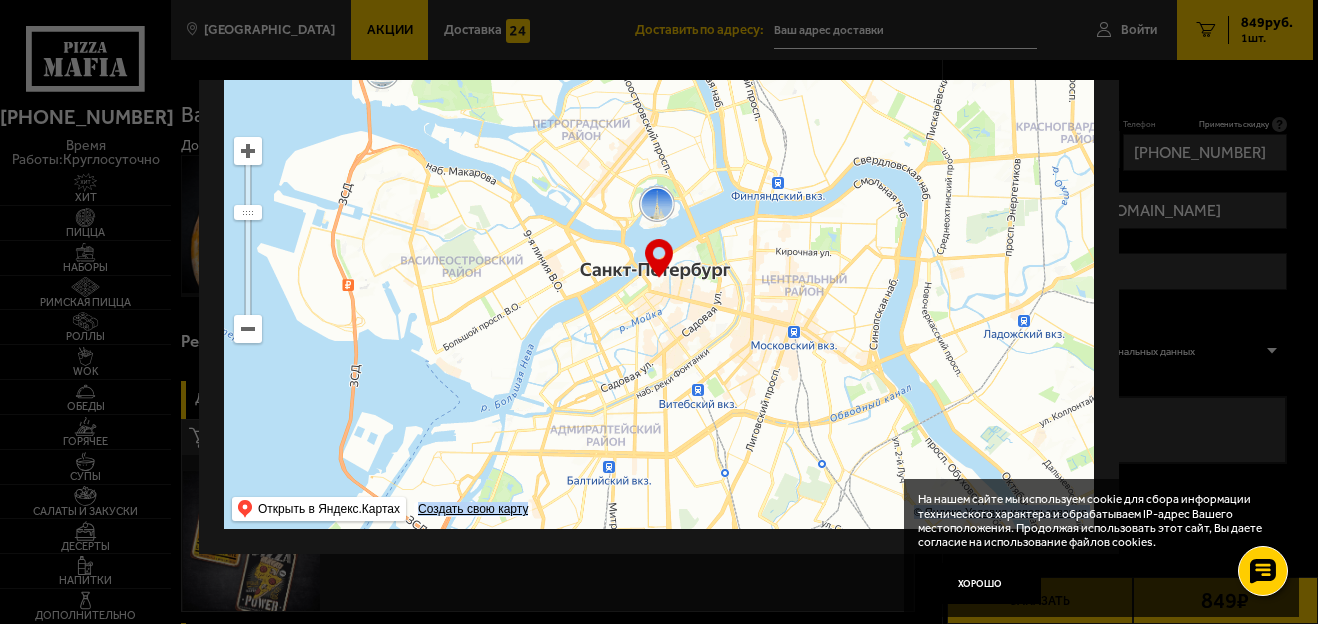 click at bounding box center [659, 279] 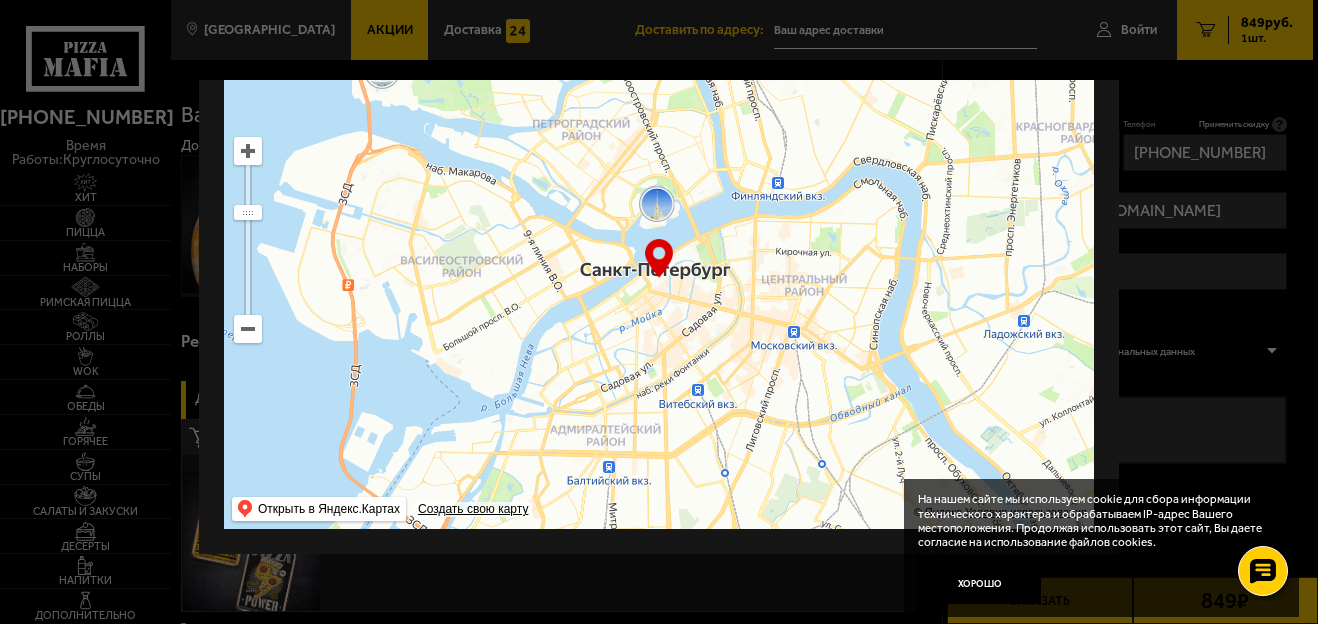 drag, startPoint x: 1144, startPoint y: 113, endPoint x: 1162, endPoint y: 133, distance: 26.907248 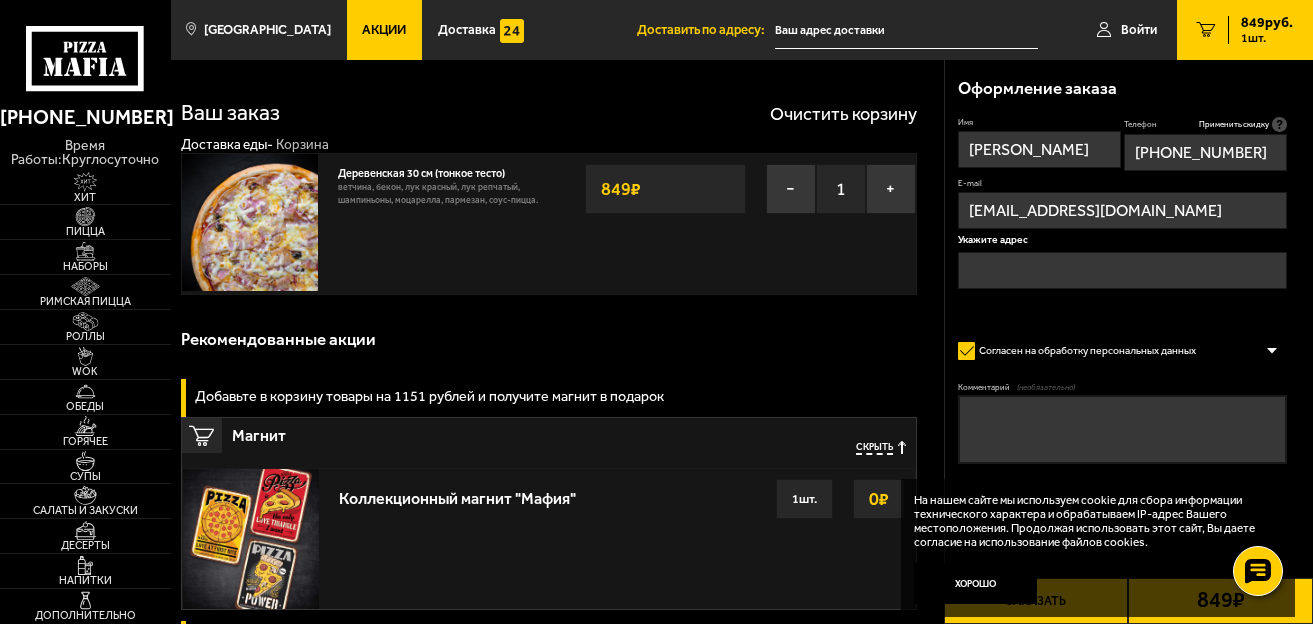 click at bounding box center (1122, 270) 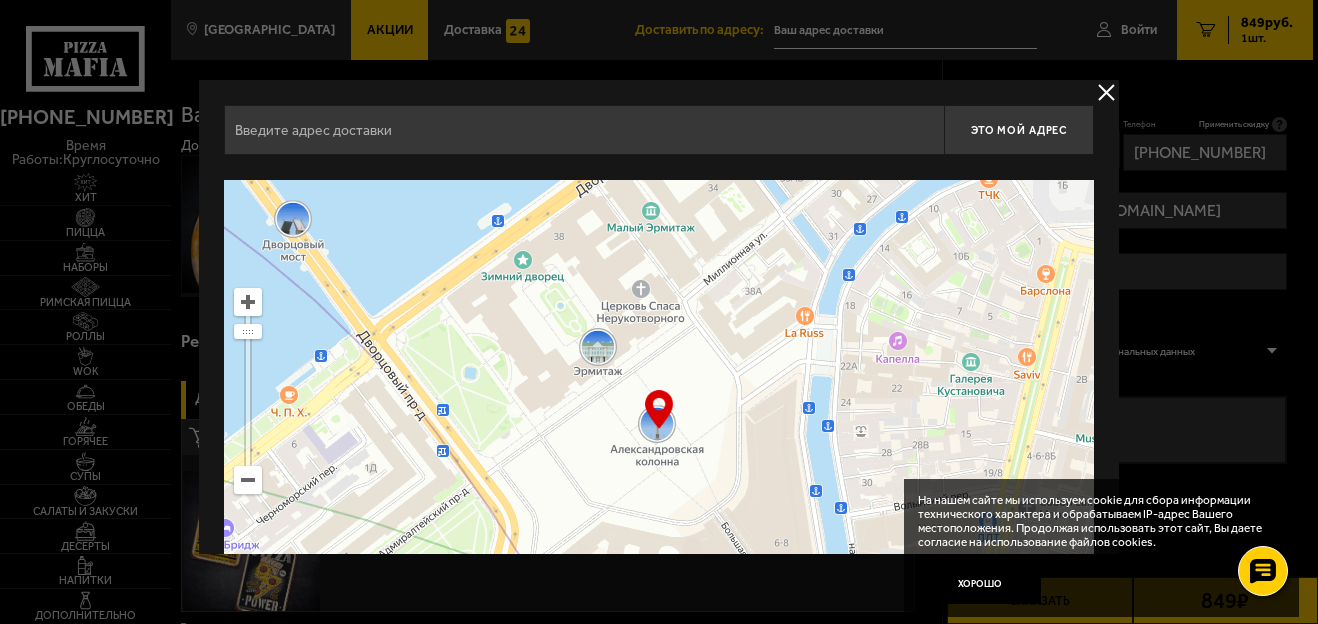 click at bounding box center (584, 130) 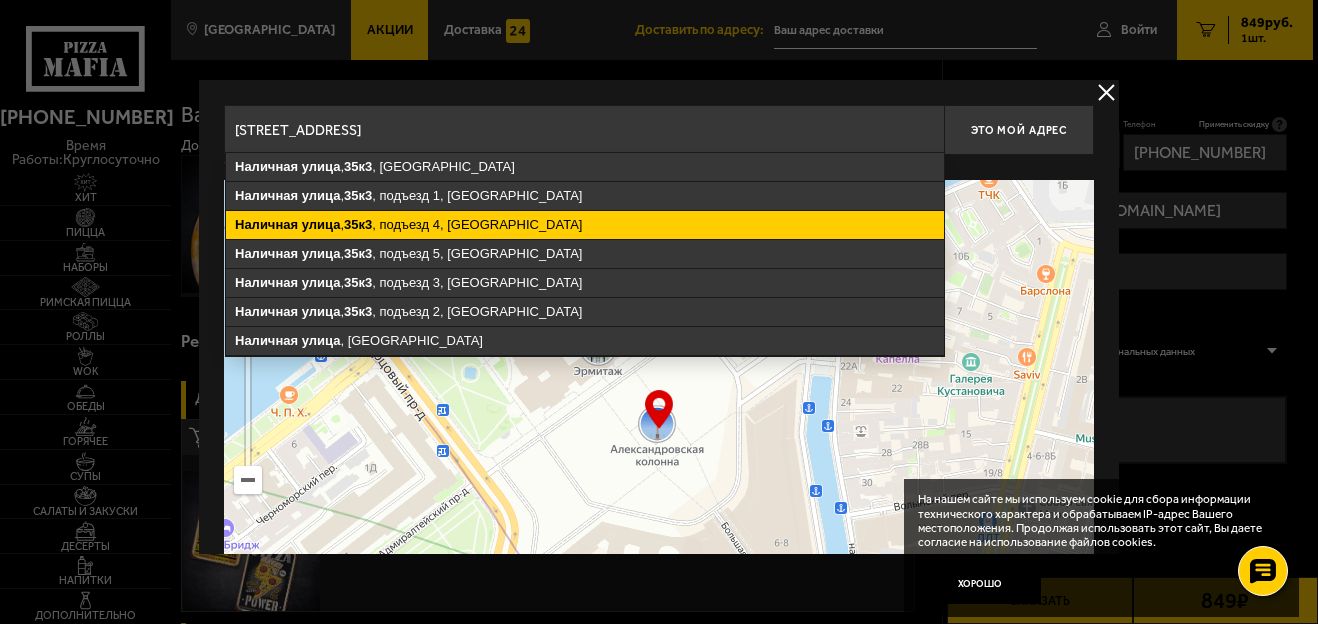 click on "[STREET_ADDRESS]" at bounding box center [585, 225] 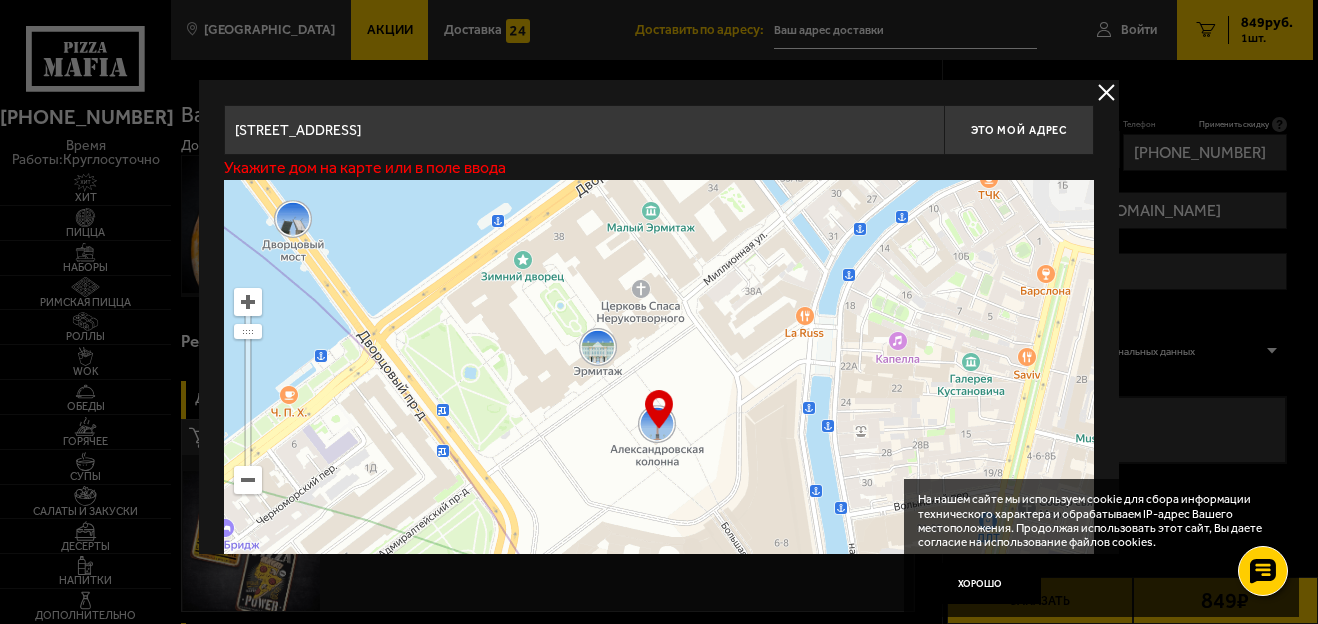 type on "[STREET_ADDRESS]" 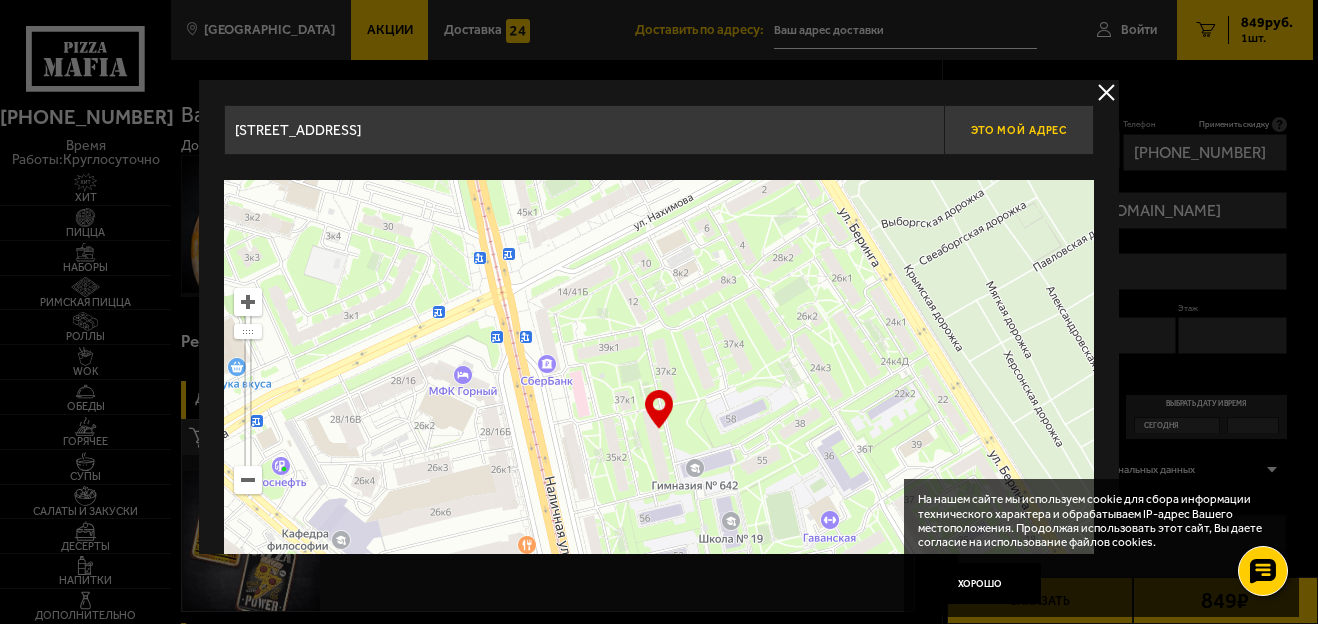 click on "Это мой адрес" at bounding box center (1019, 130) 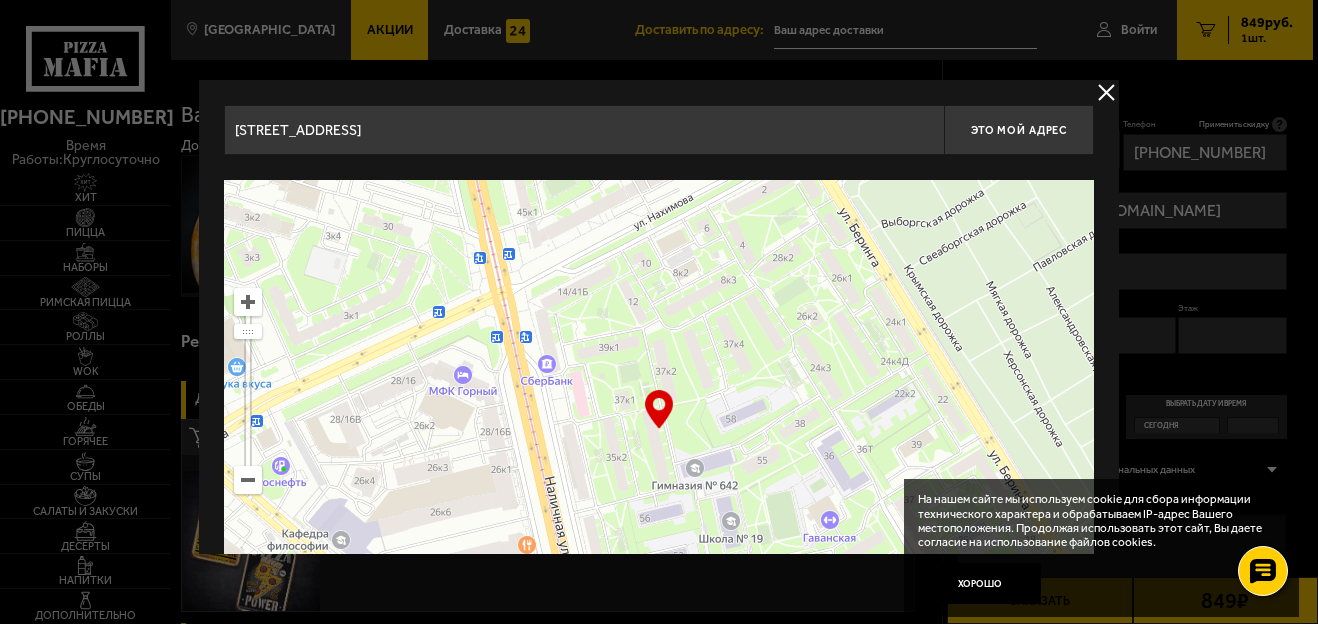 type on "[STREET_ADDRESS]" 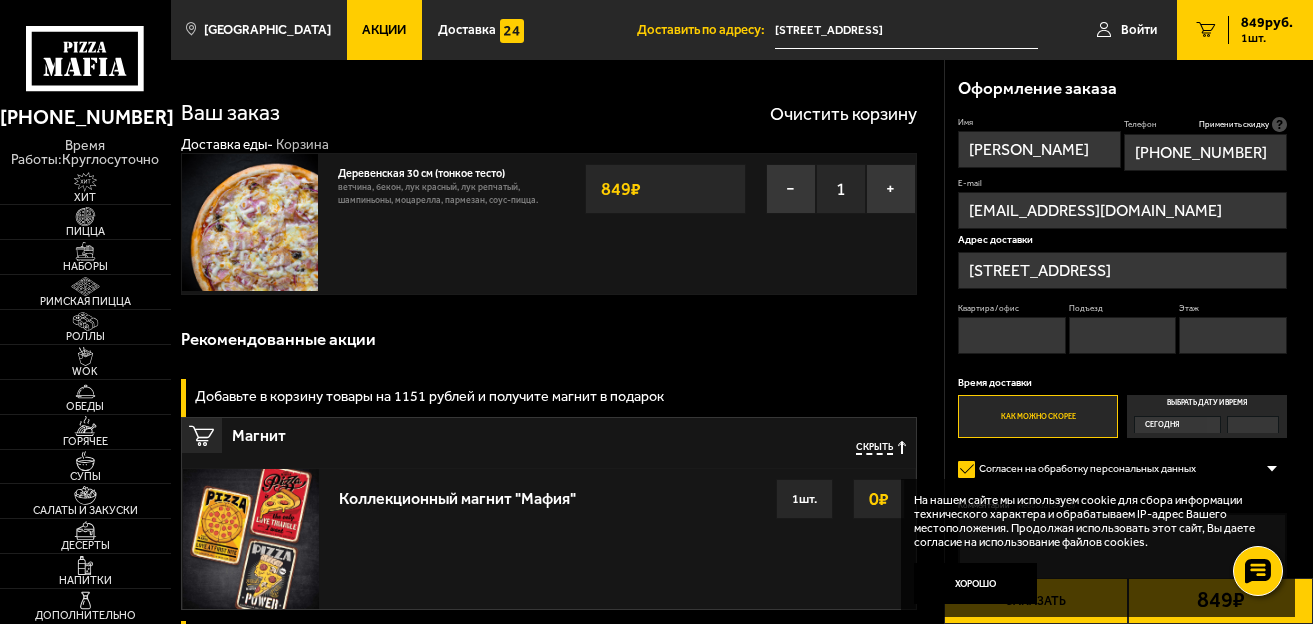 click on "Квартира / офис" at bounding box center (1012, 335) 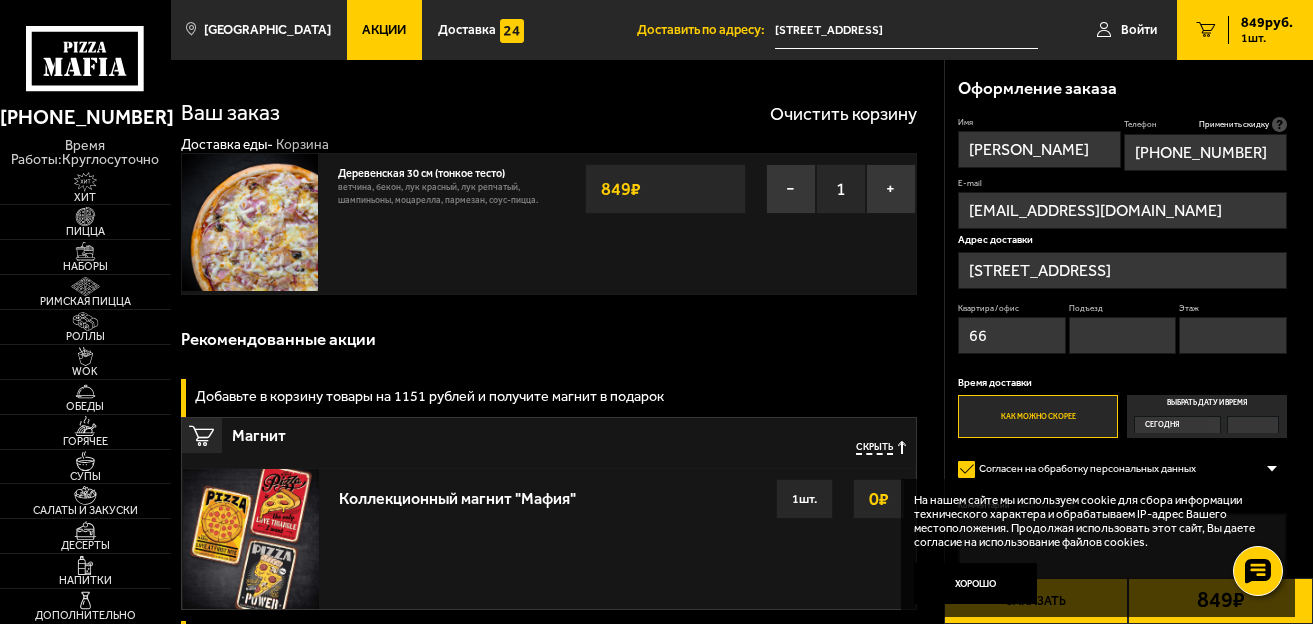 type on "4" 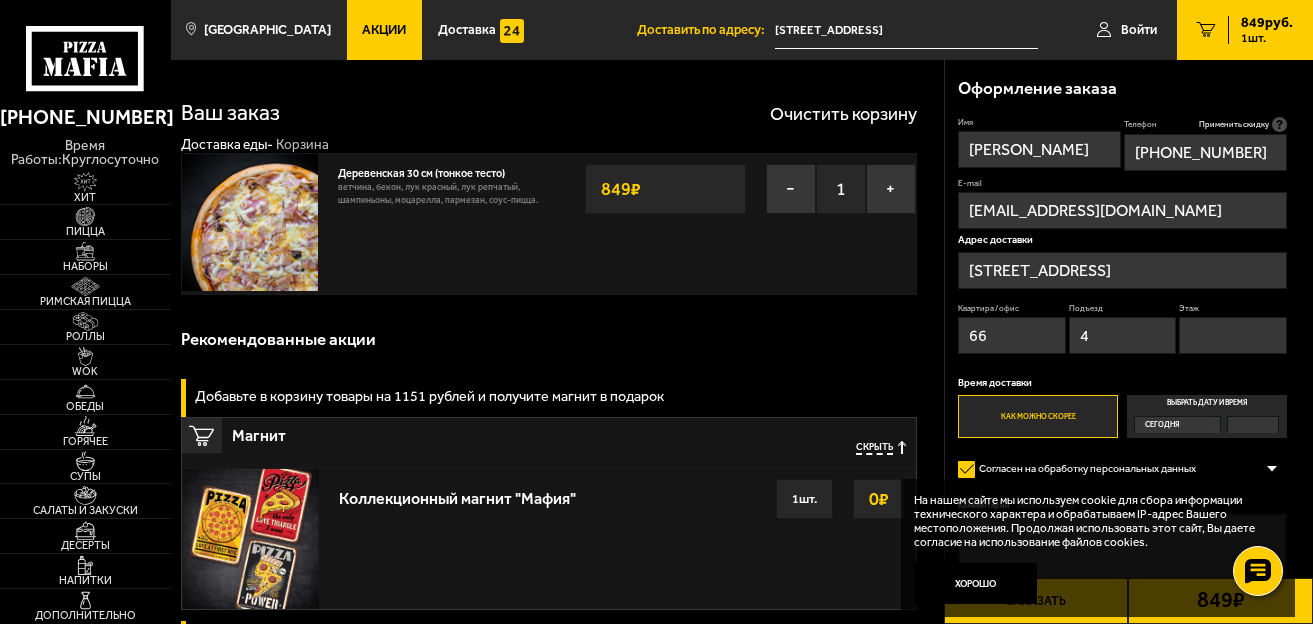 type on "2" 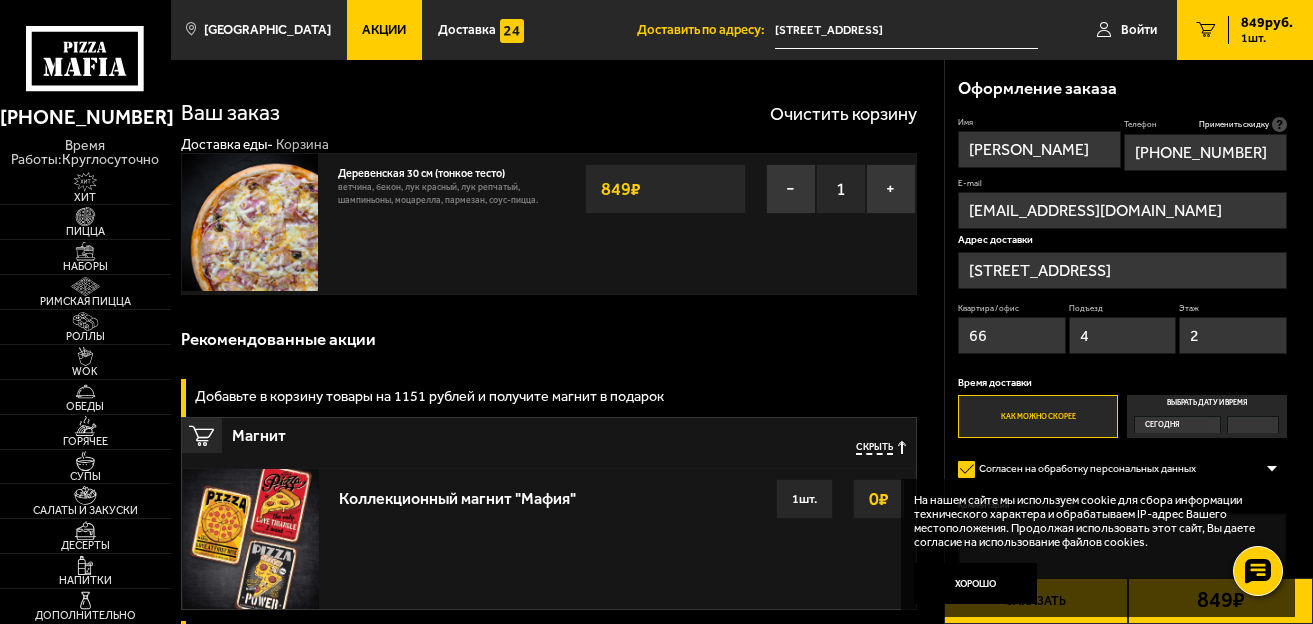 click on "Как можно скорее" at bounding box center (1038, 417) 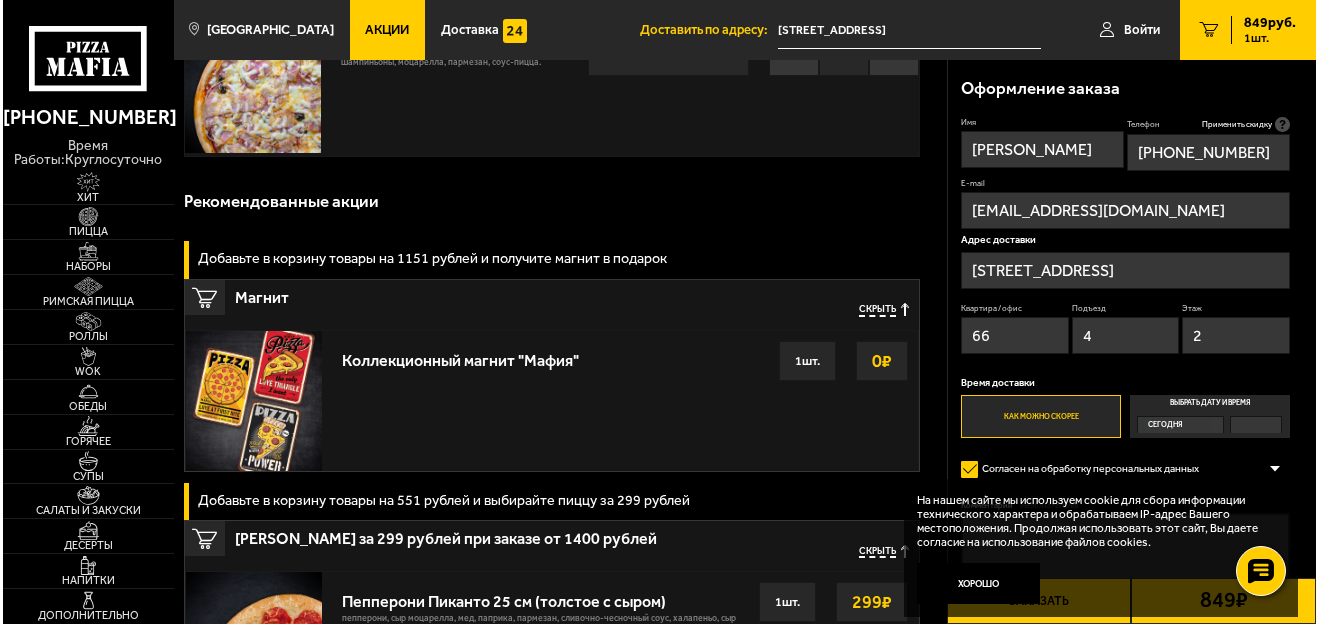 scroll, scrollTop: 200, scrollLeft: 0, axis: vertical 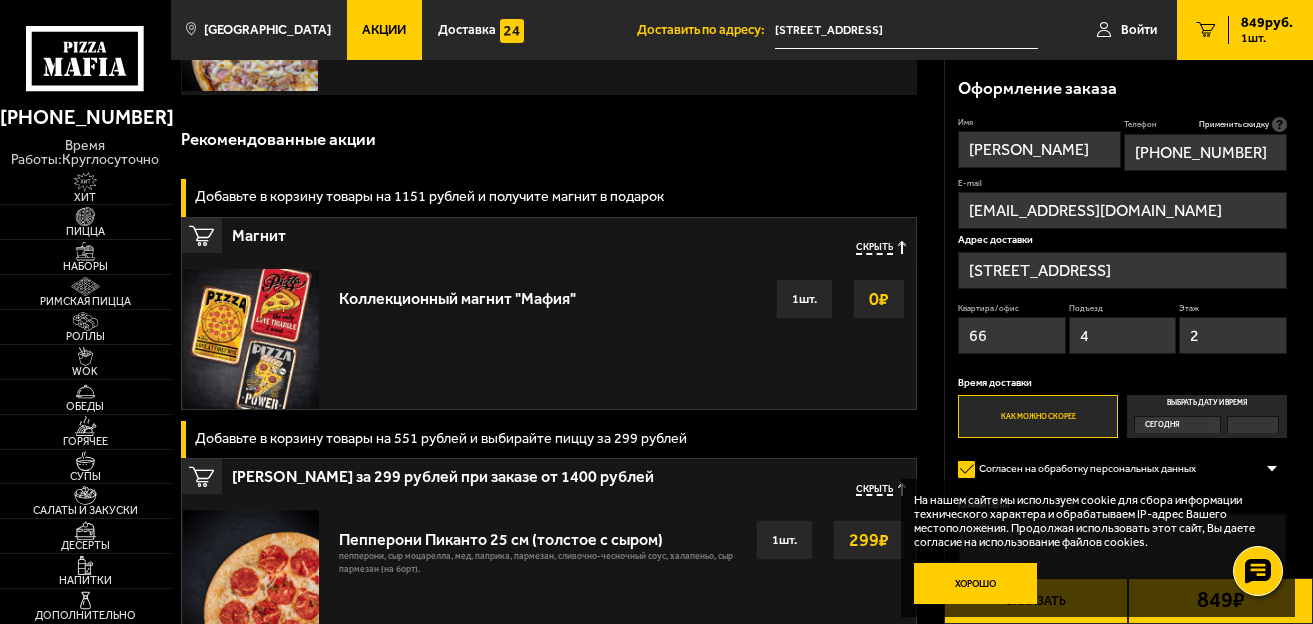 click on "Хорошо" at bounding box center [975, 583] 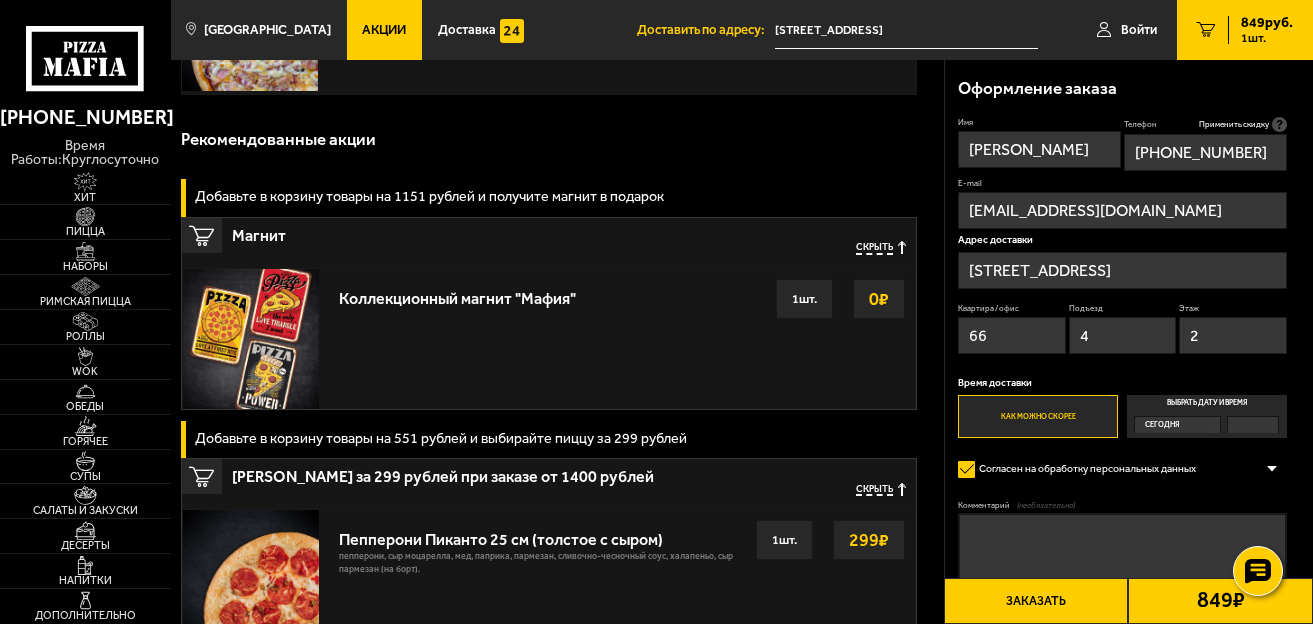 click on "Заказать" at bounding box center [1036, 601] 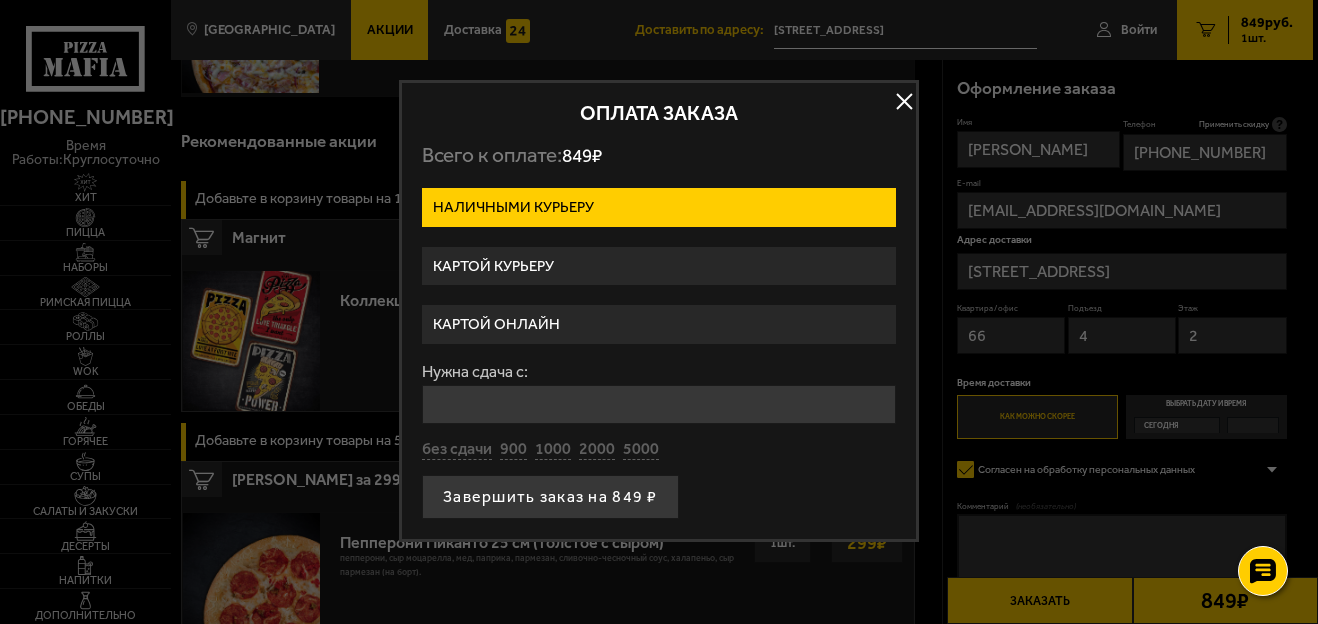 click on "Картой курьеру" at bounding box center (659, 266) 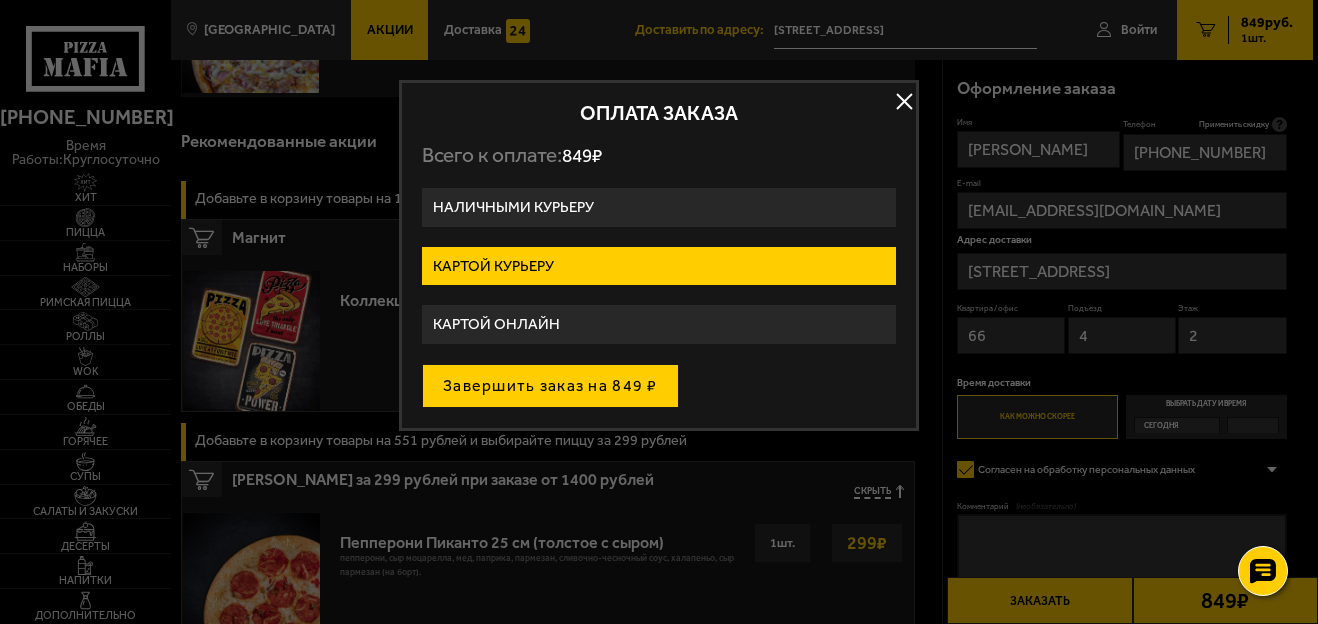 click on "Завершить заказ на 849 ₽" at bounding box center [550, 386] 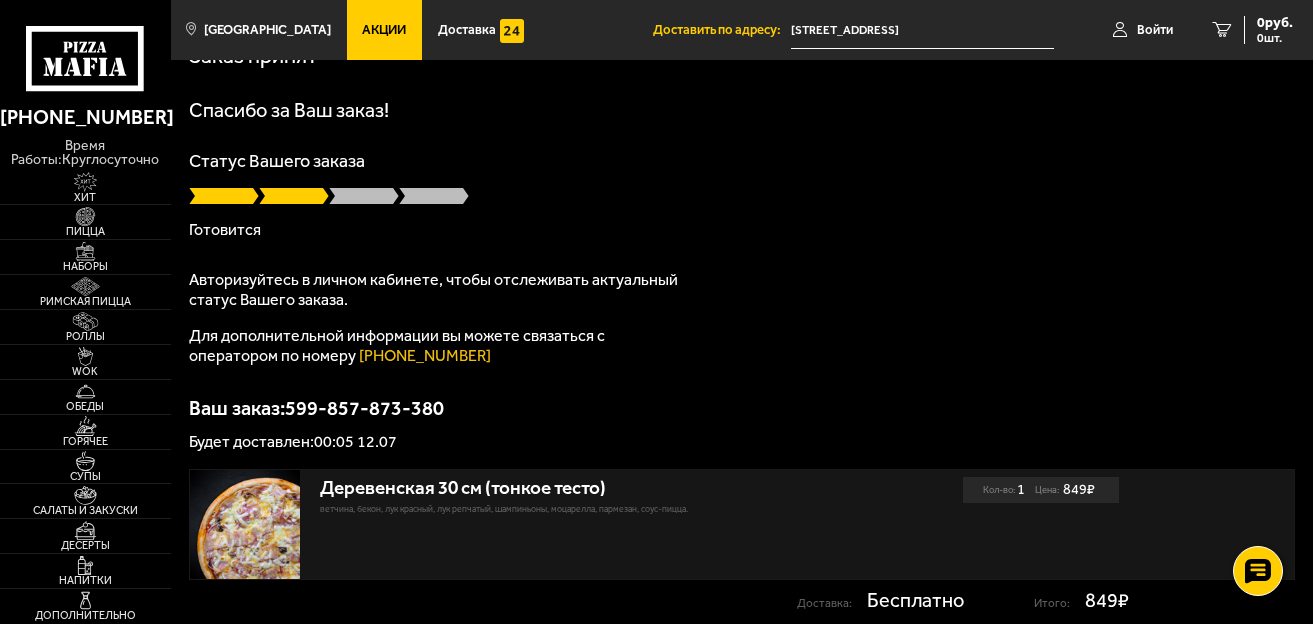 scroll, scrollTop: 0, scrollLeft: 0, axis: both 